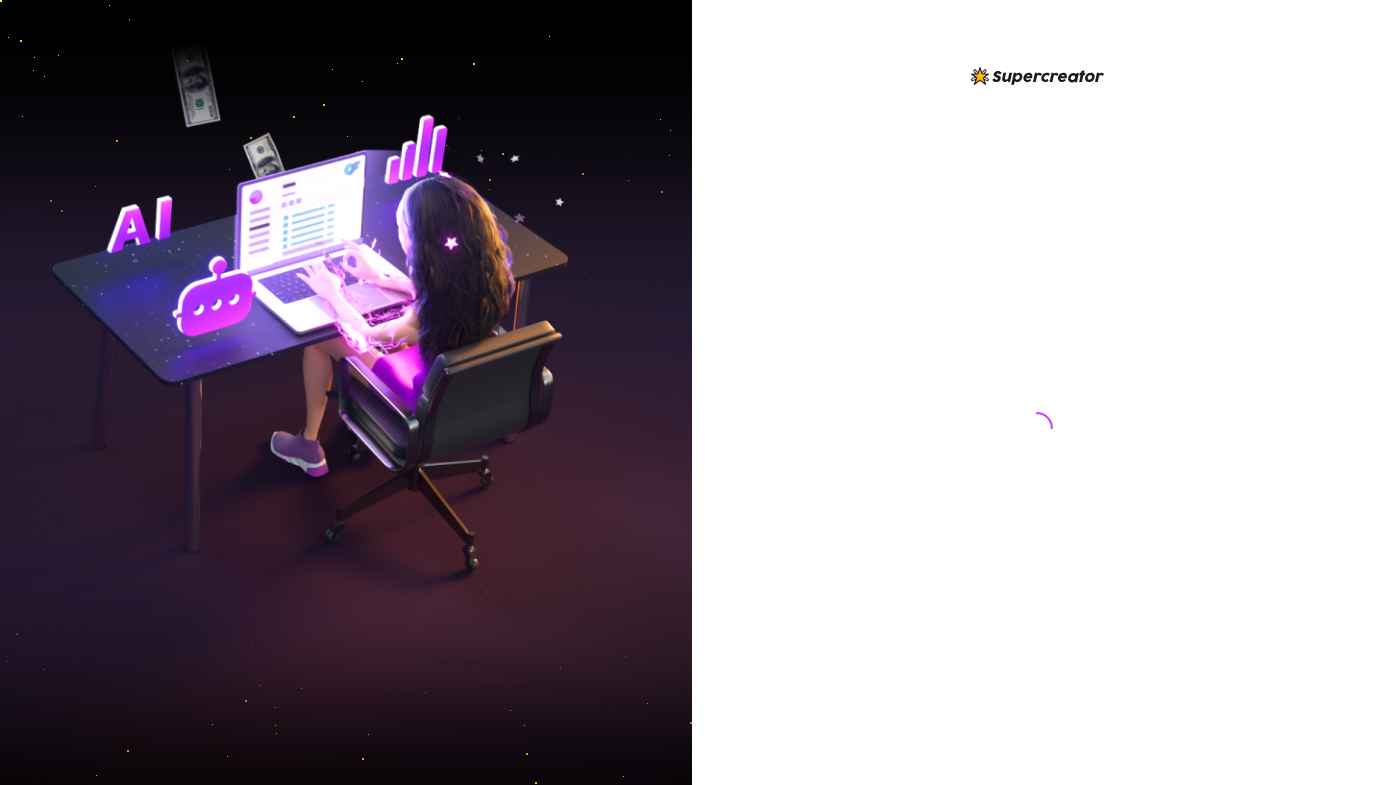 scroll, scrollTop: 0, scrollLeft: 0, axis: both 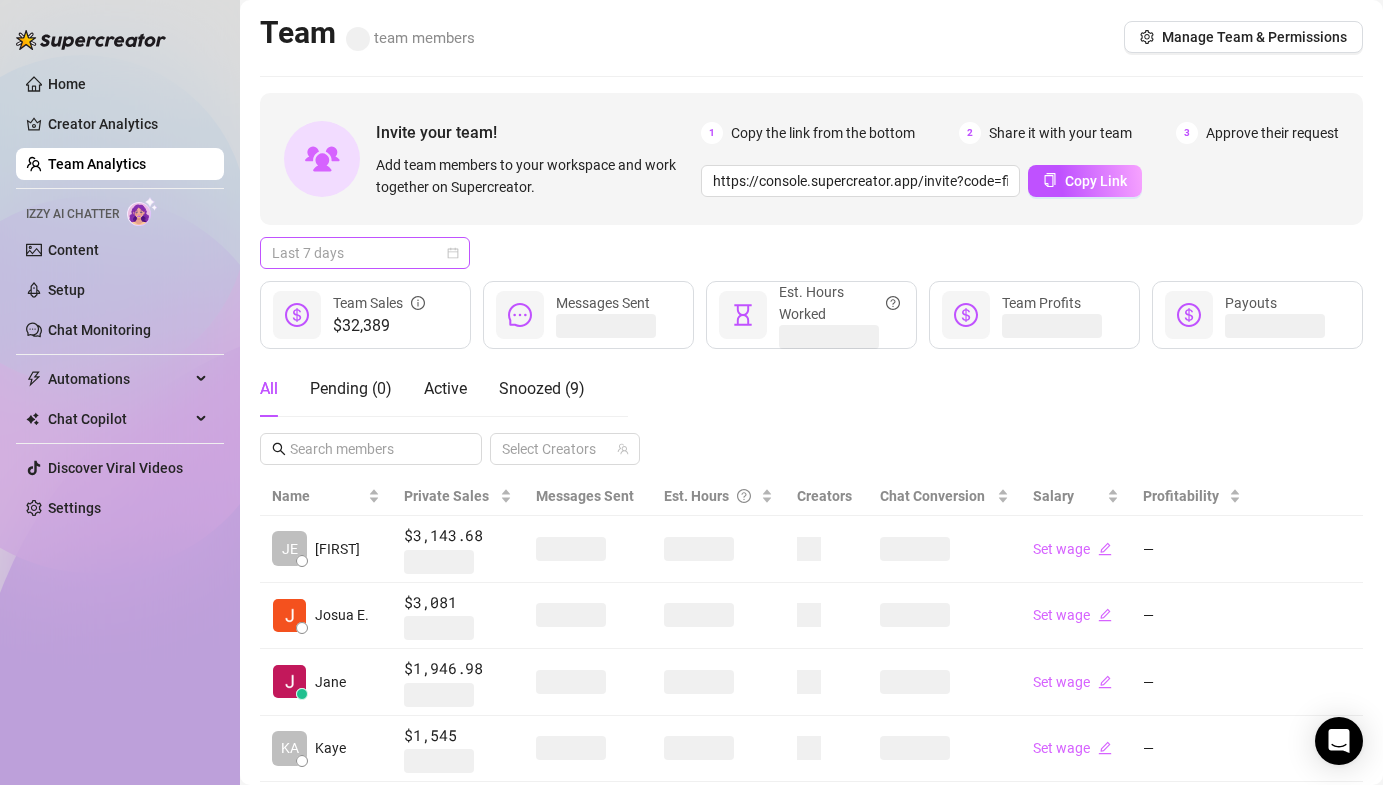 click on "Last 7 days" at bounding box center [365, 253] 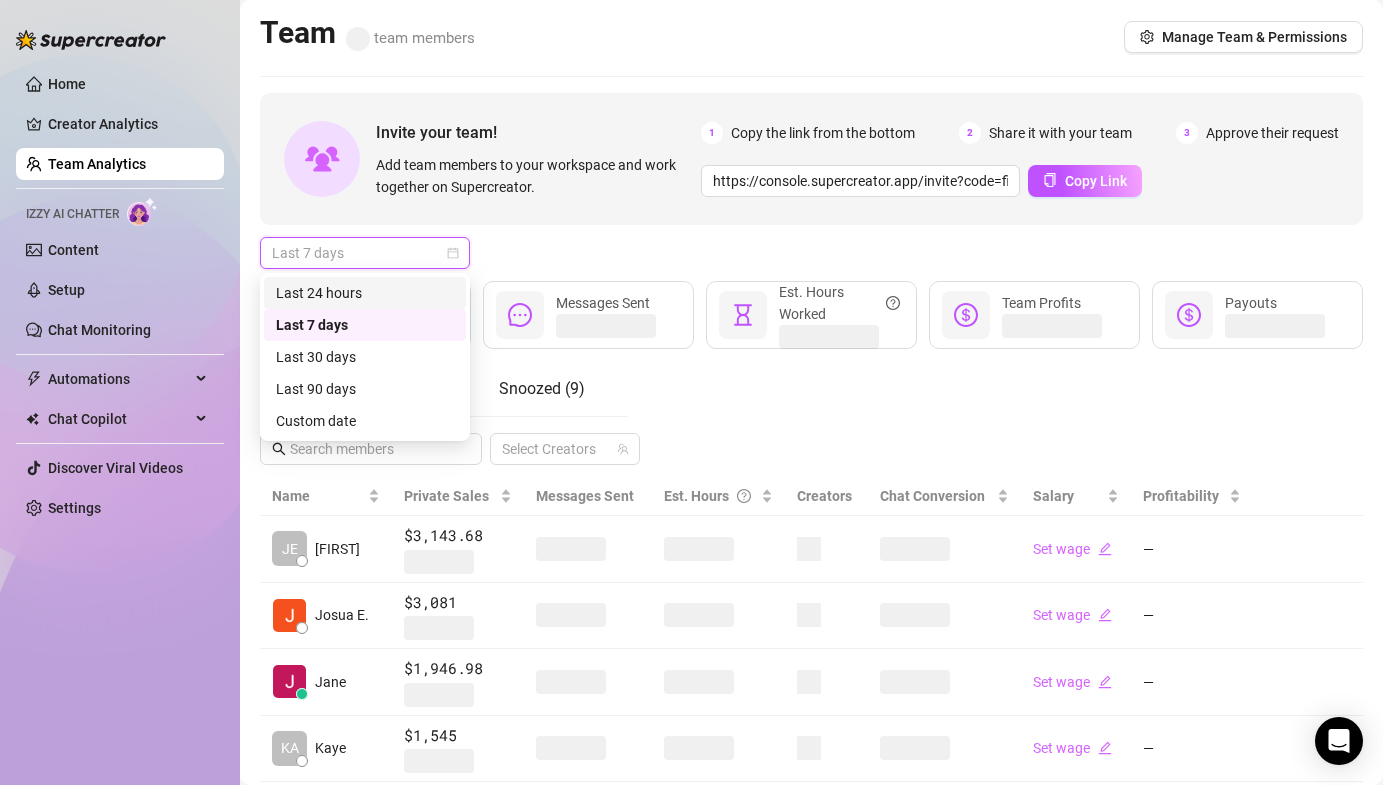 click on "Last 24 hours" at bounding box center [365, 293] 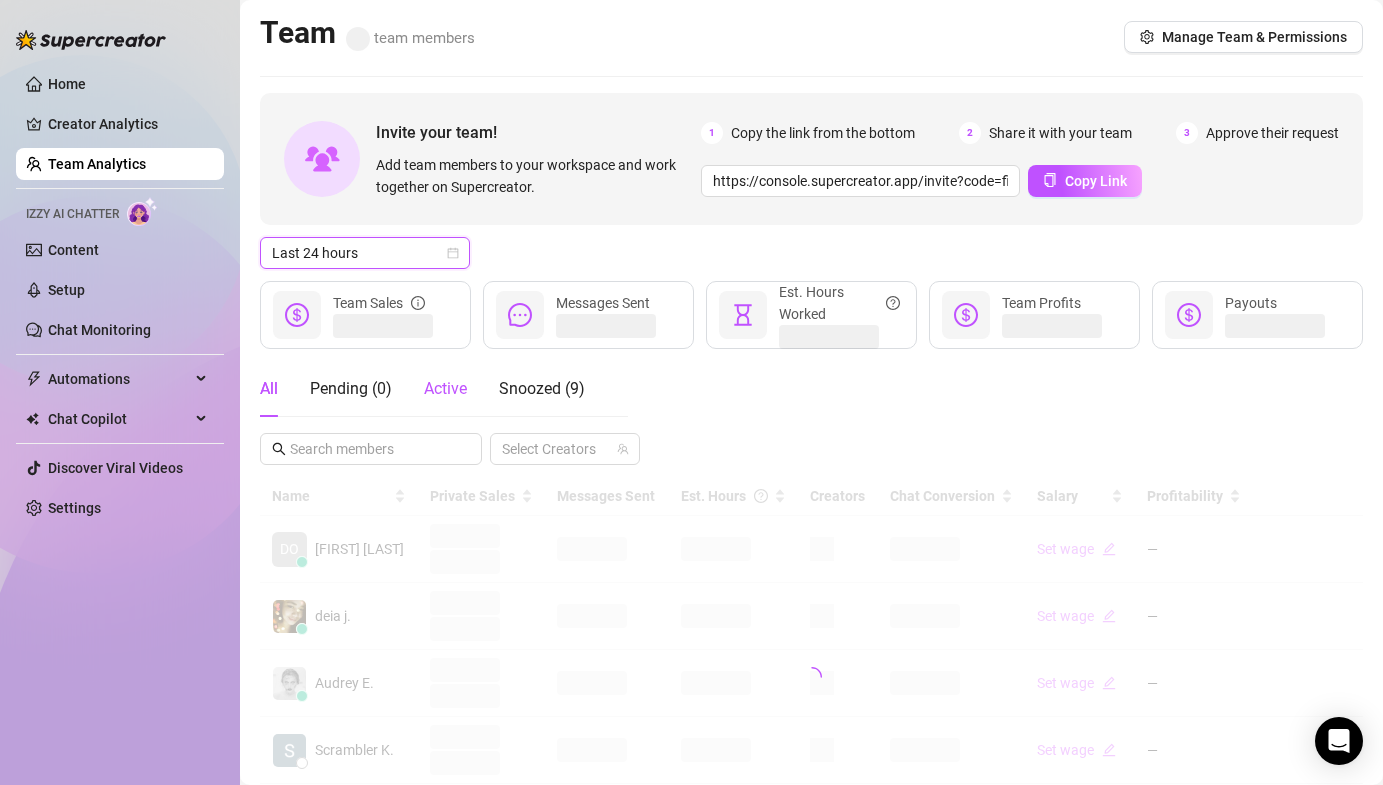 click on "Active" at bounding box center [445, 388] 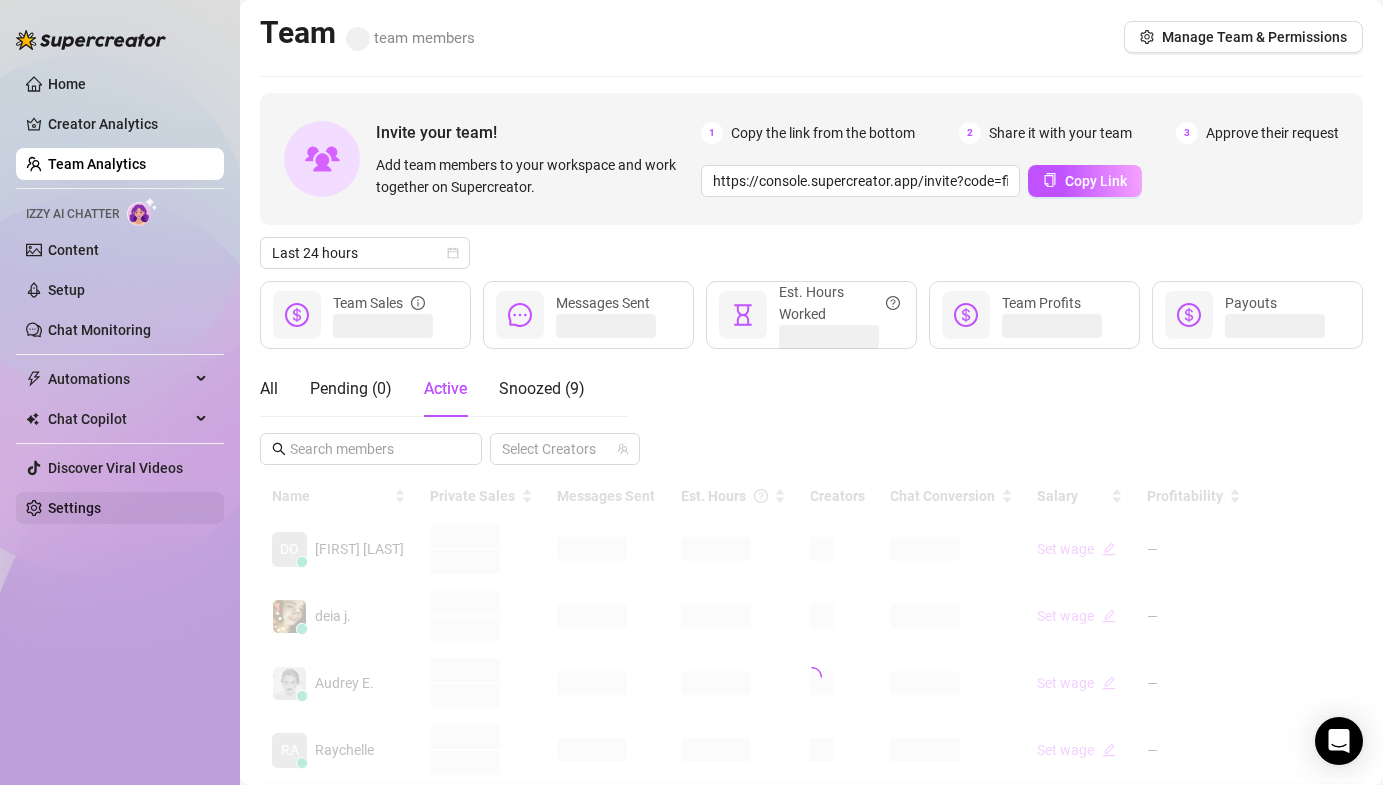 click on "Settings" at bounding box center (74, 508) 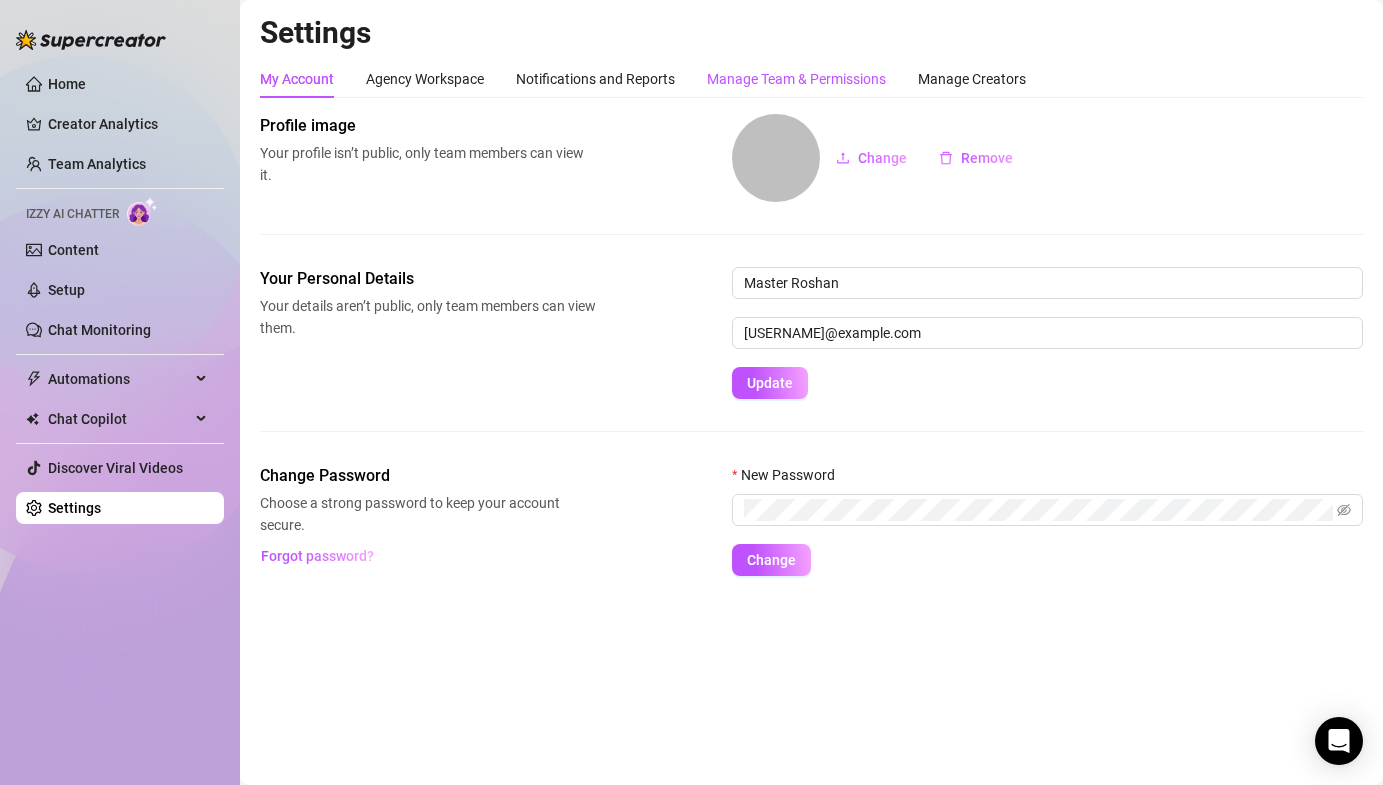 click on "Manage Team & Permissions" at bounding box center (796, 79) 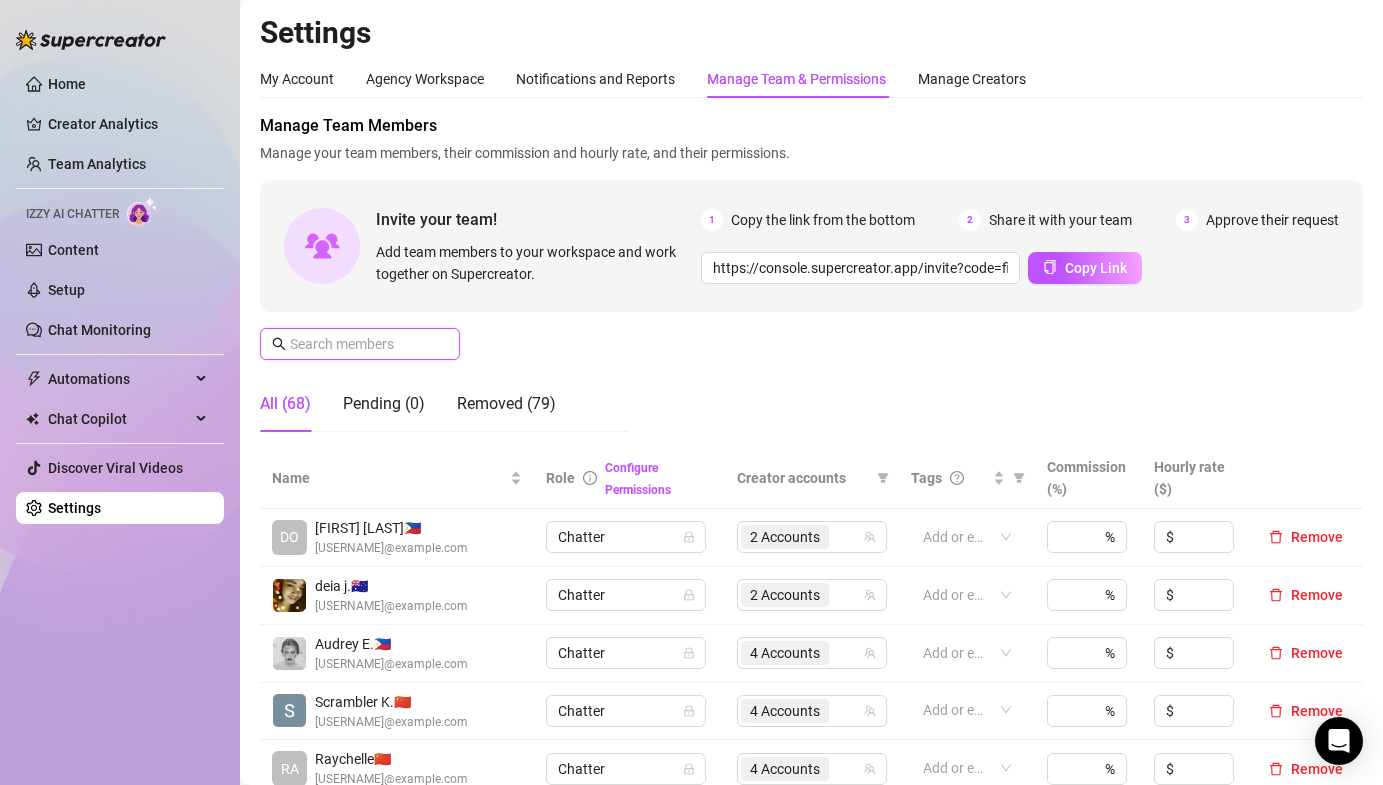 click at bounding box center (361, 344) 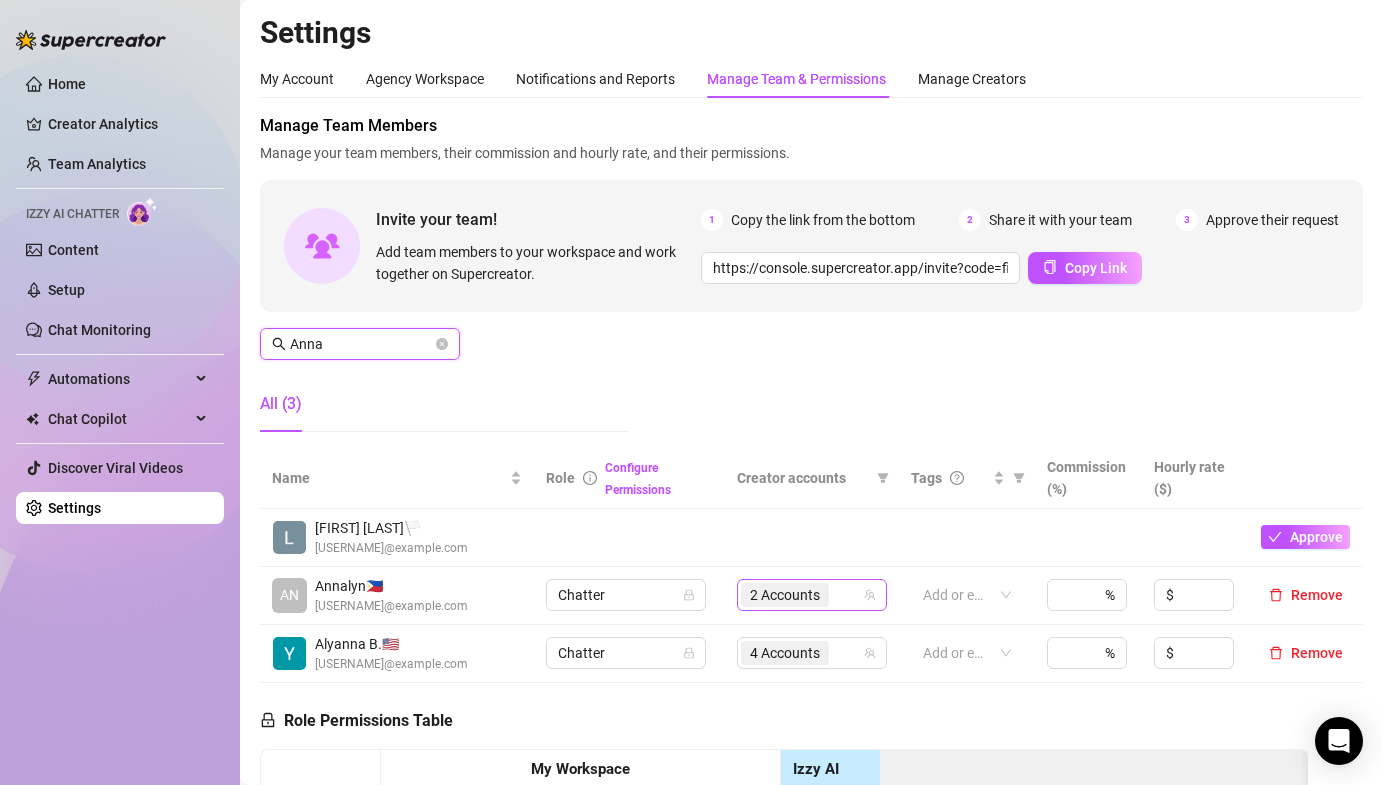 click on "2 Accounts" at bounding box center [787, 595] 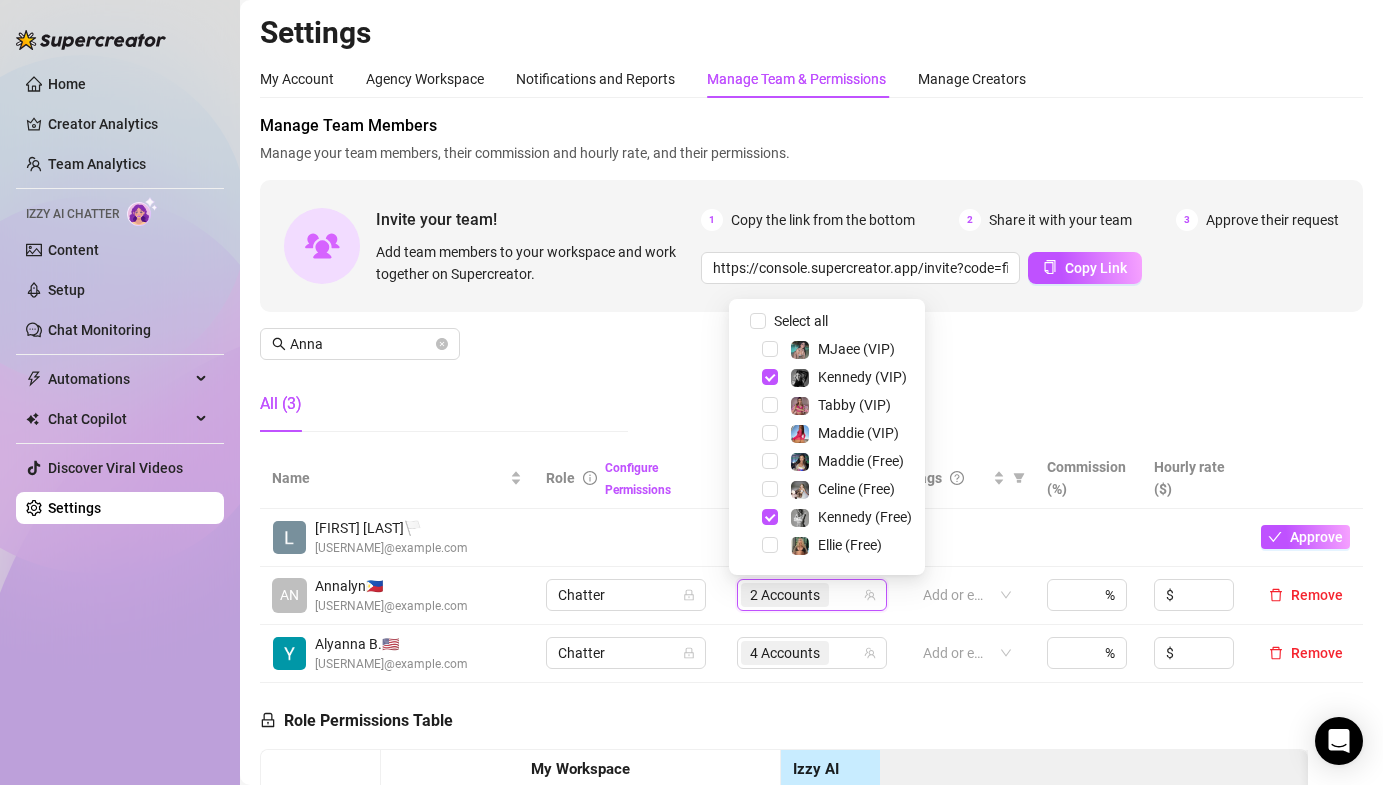 click on "Manage Team Members Manage your team members, their commission and hourly rate, and their permissions. Invite your team! Add team members to your workspace and work together on Supercreator. 1 Copy the link from the bottom 2 Share it with your team 3 Approve their request https://console.supercreator.app/invite?code=fibzx3jJrgPbWdJEkEN3sg7x35T2&workspace=222%20Mgmt%20 Copy Link [FIRST] All (3)" at bounding box center [811, 281] 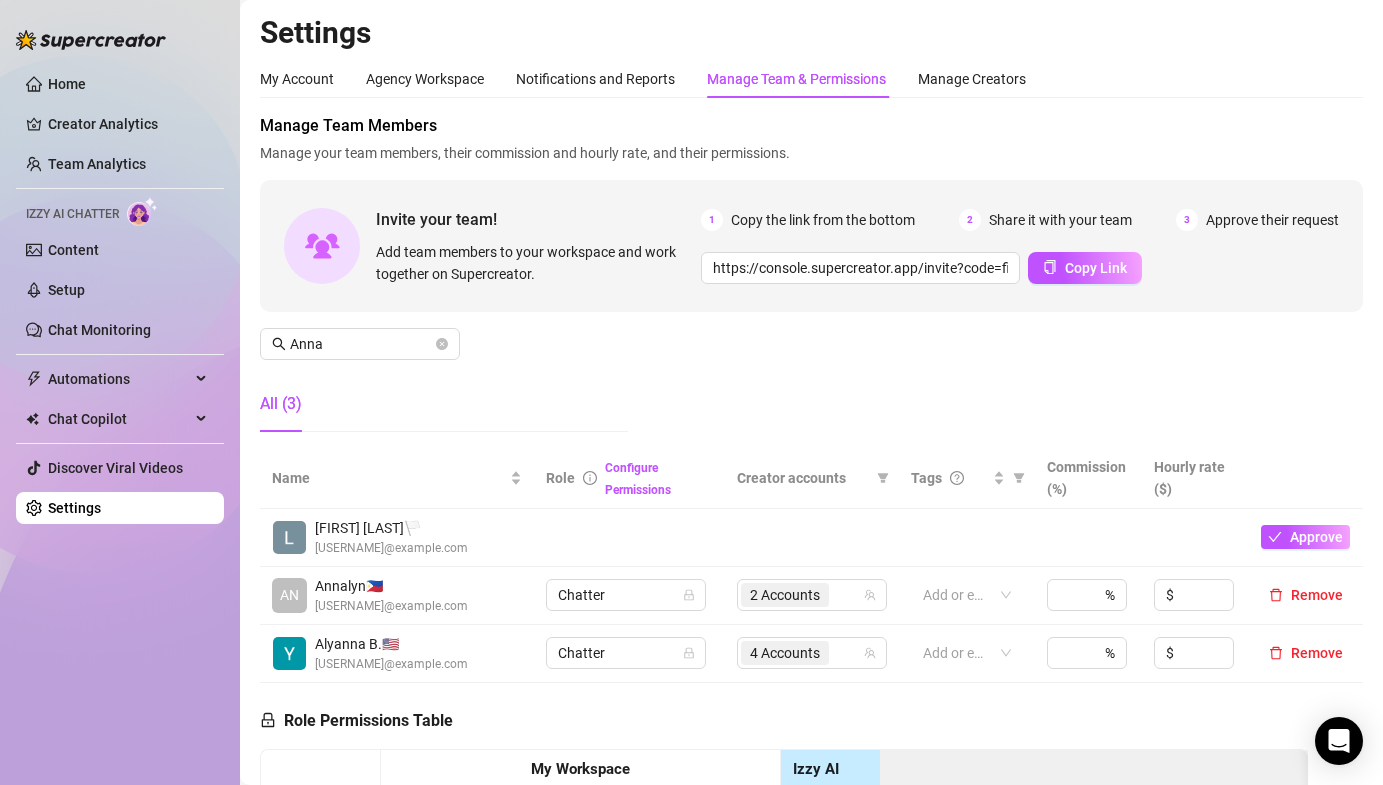 click on "Manage Team Members Manage your team members, their commission and hourly rate, and their permissions. Invite your team! Add team members to your workspace and work together on Supercreator. 1 Copy the link from the bottom 2 Share it with your team 3 Approve their request https://console.supercreator.app/invite?code=fibzx3jJrgPbWdJEkEN3sg7x35T2&workspace=222%20Mgmt%20 Copy Link [FIRST] All (3)" at bounding box center (811, 281) 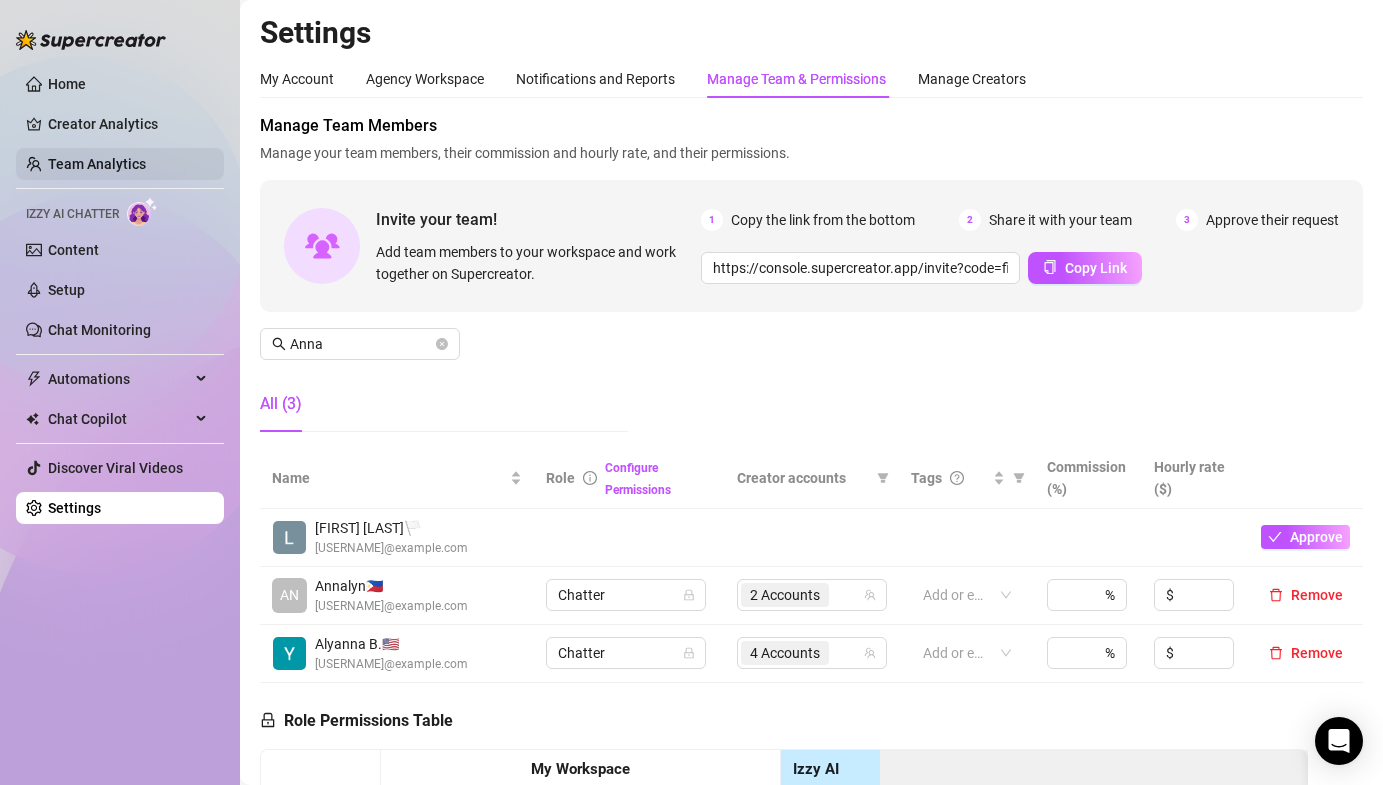click on "Team Analytics" at bounding box center (97, 164) 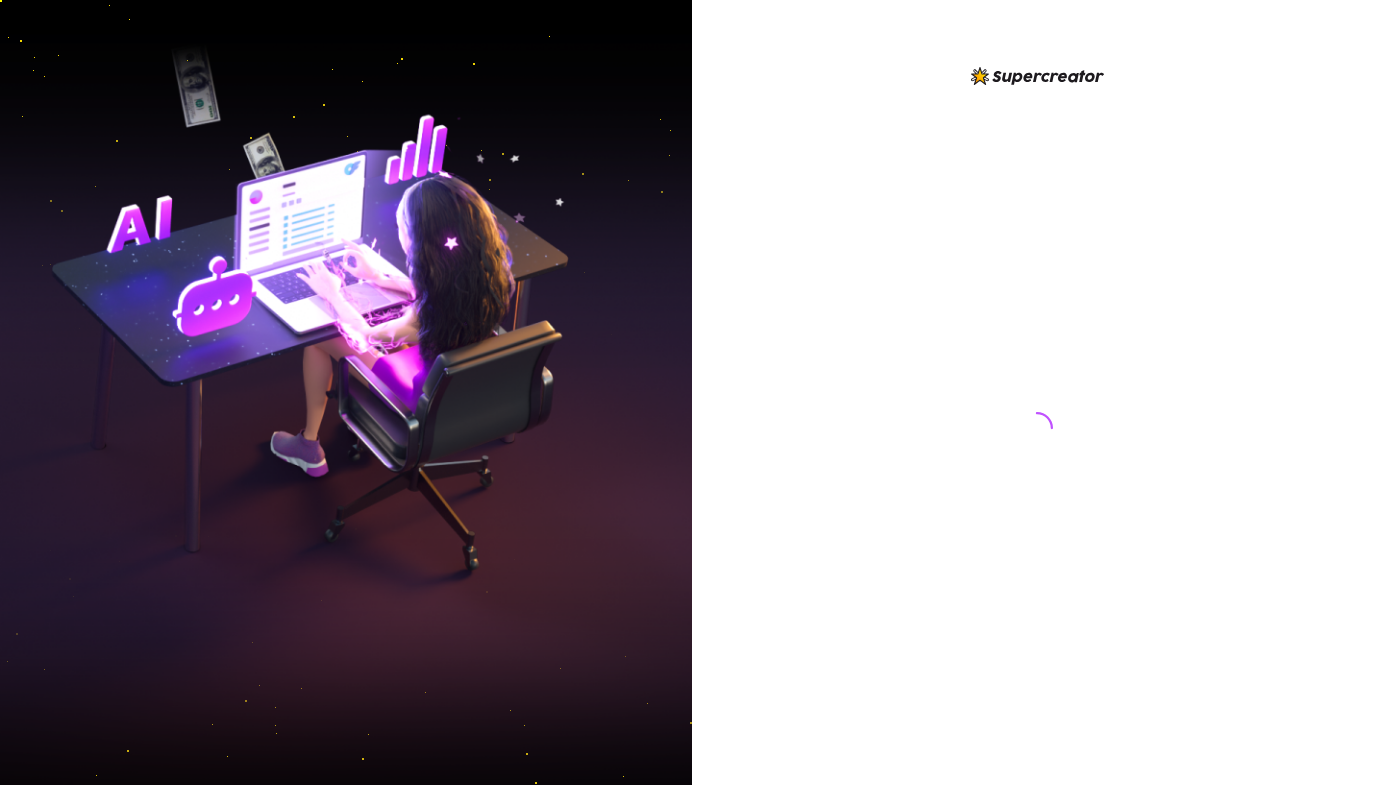 scroll, scrollTop: 0, scrollLeft: 0, axis: both 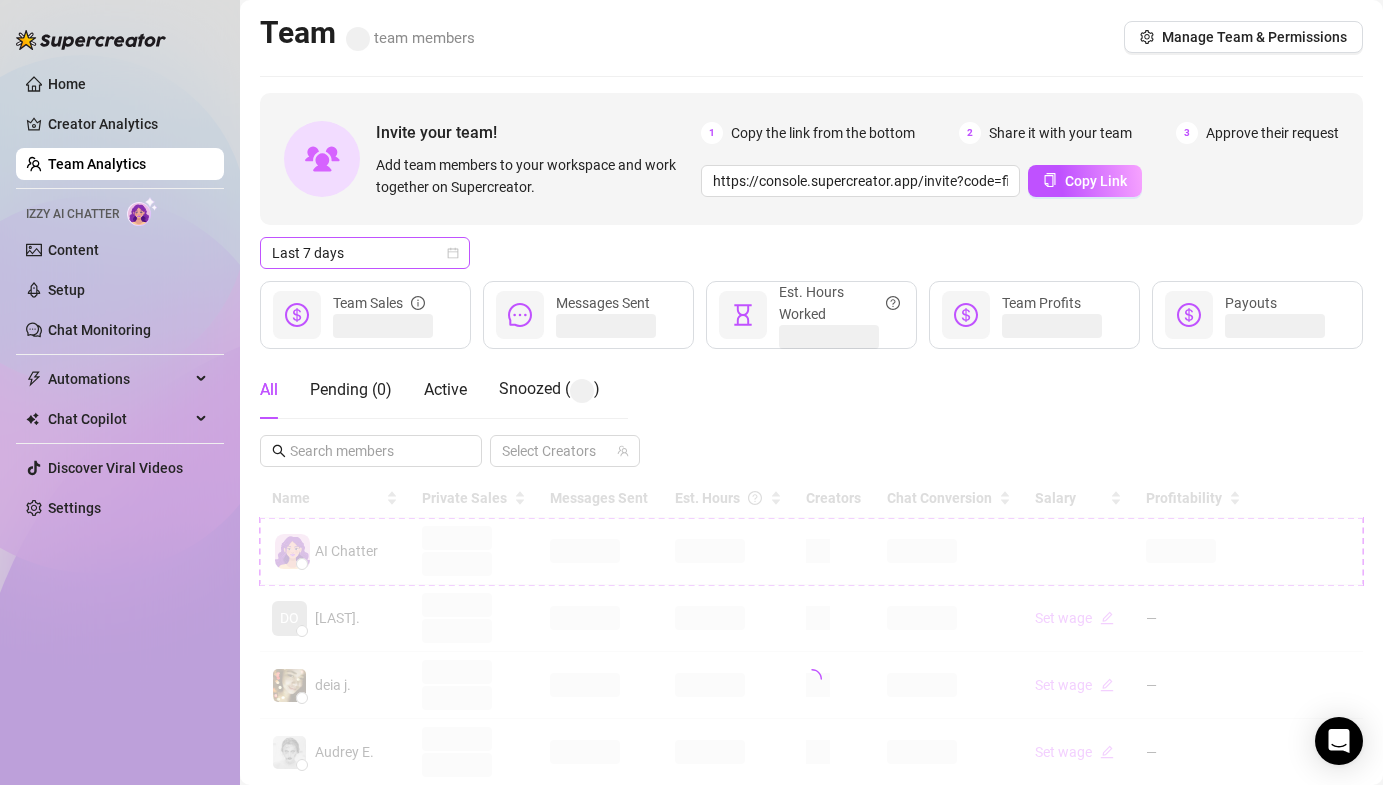 click on "Last 7 days" at bounding box center [365, 253] 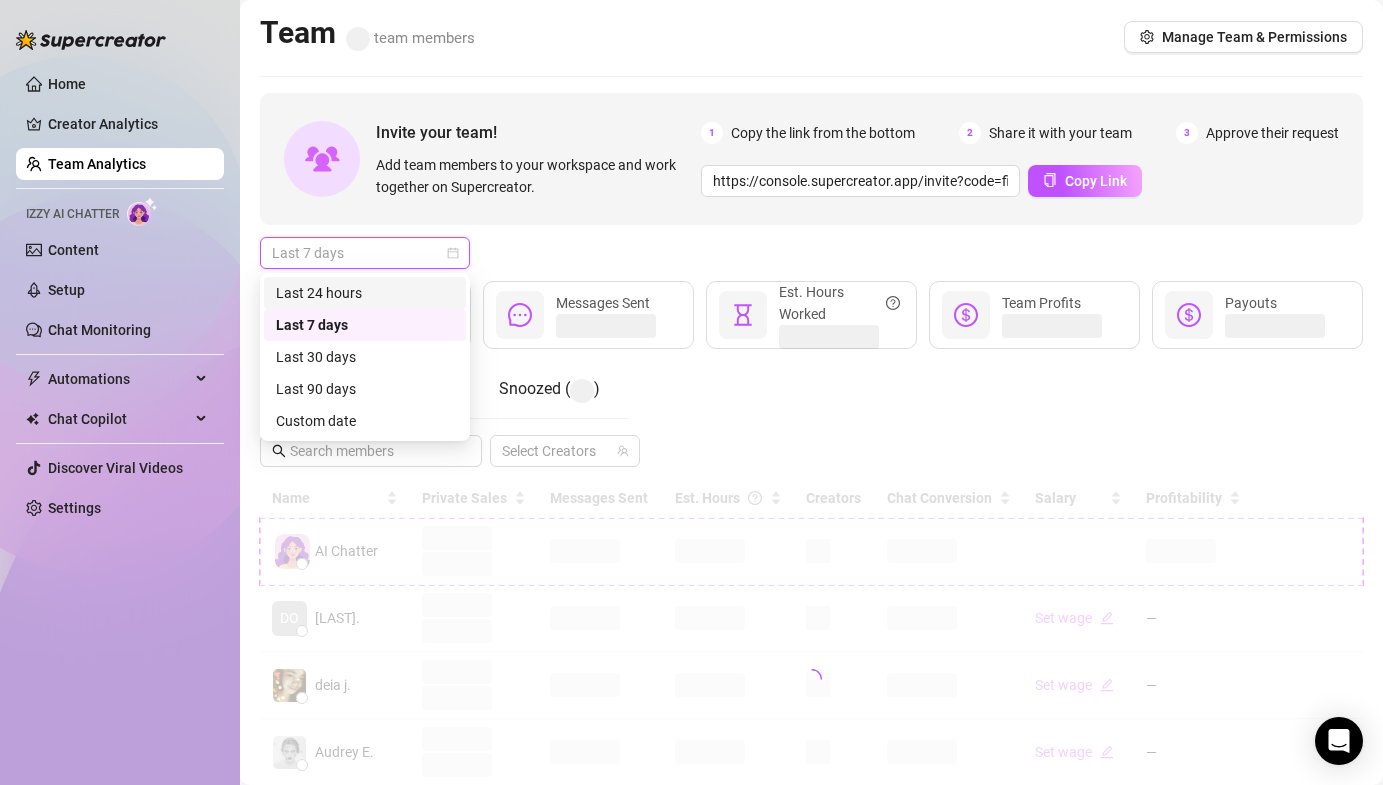 click on "Last 24 hours" at bounding box center (365, 293) 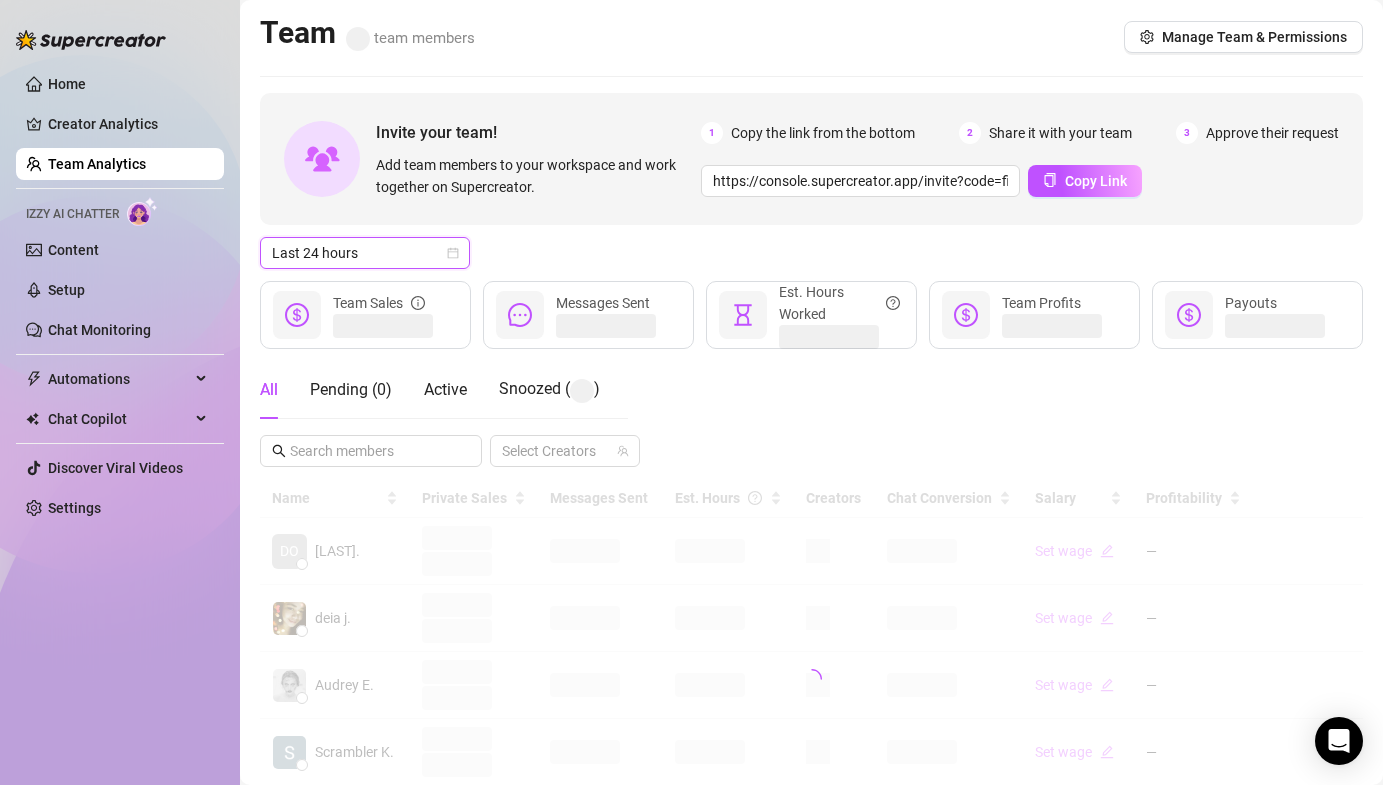 drag, startPoint x: 578, startPoint y: 254, endPoint x: 532, endPoint y: 315, distance: 76.40026 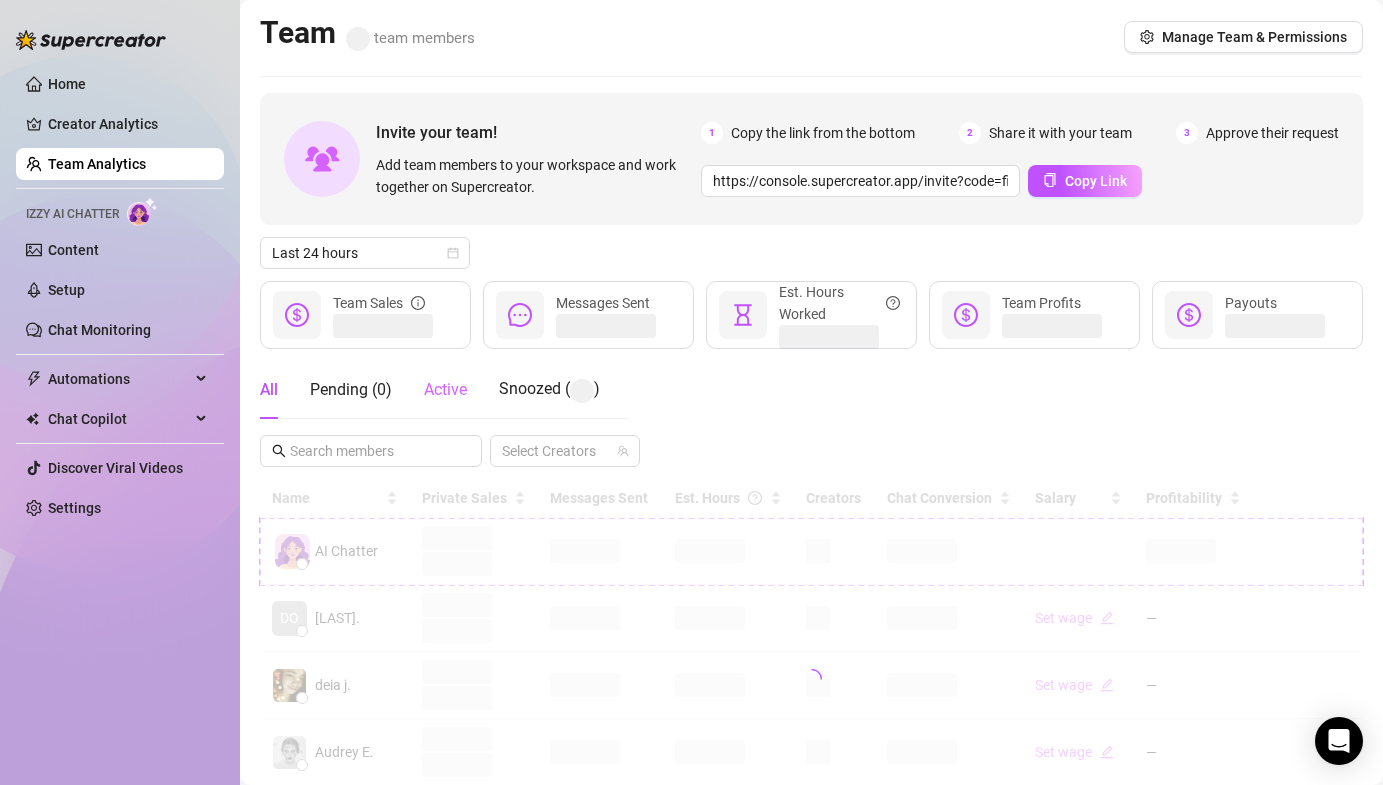 click on "Active" at bounding box center (445, 390) 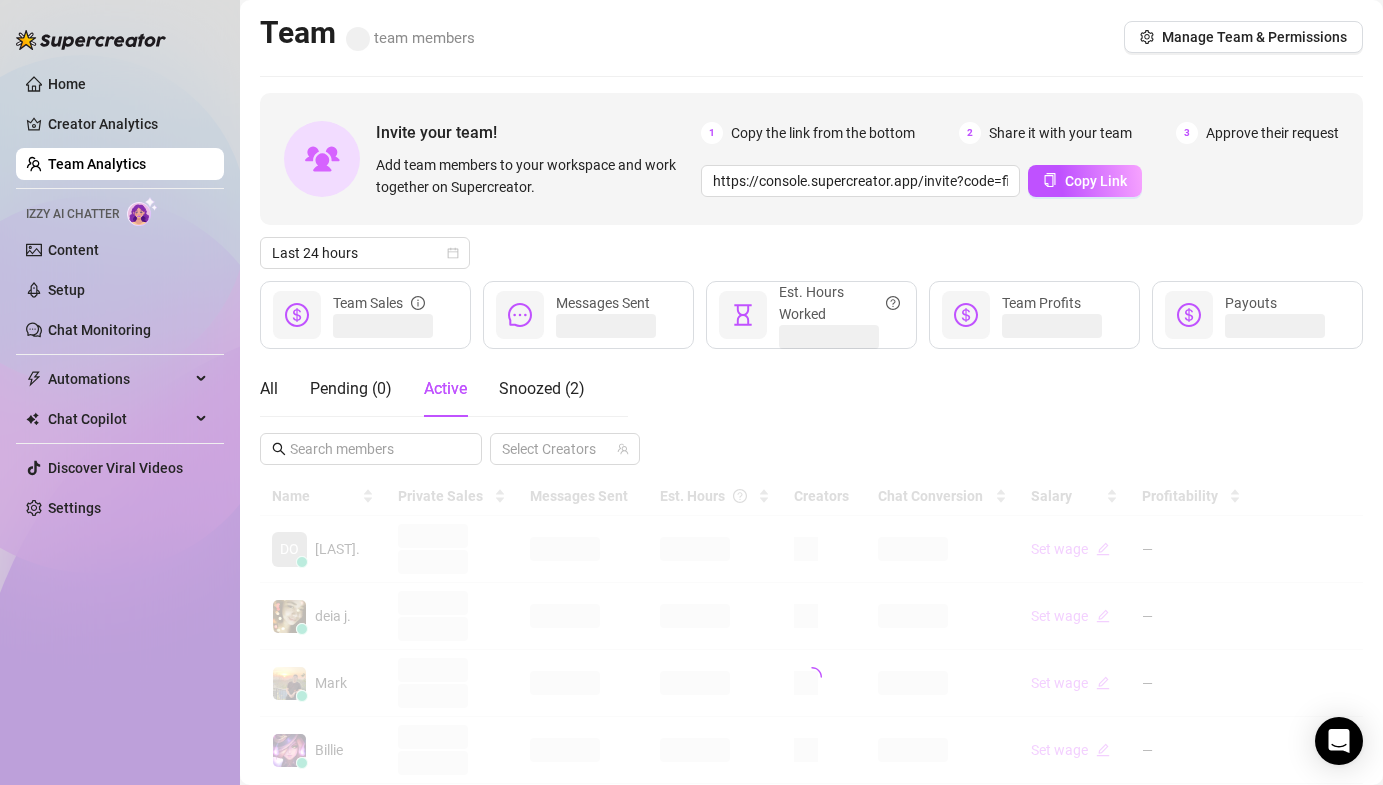click on "Last 24 hours" at bounding box center [811, 253] 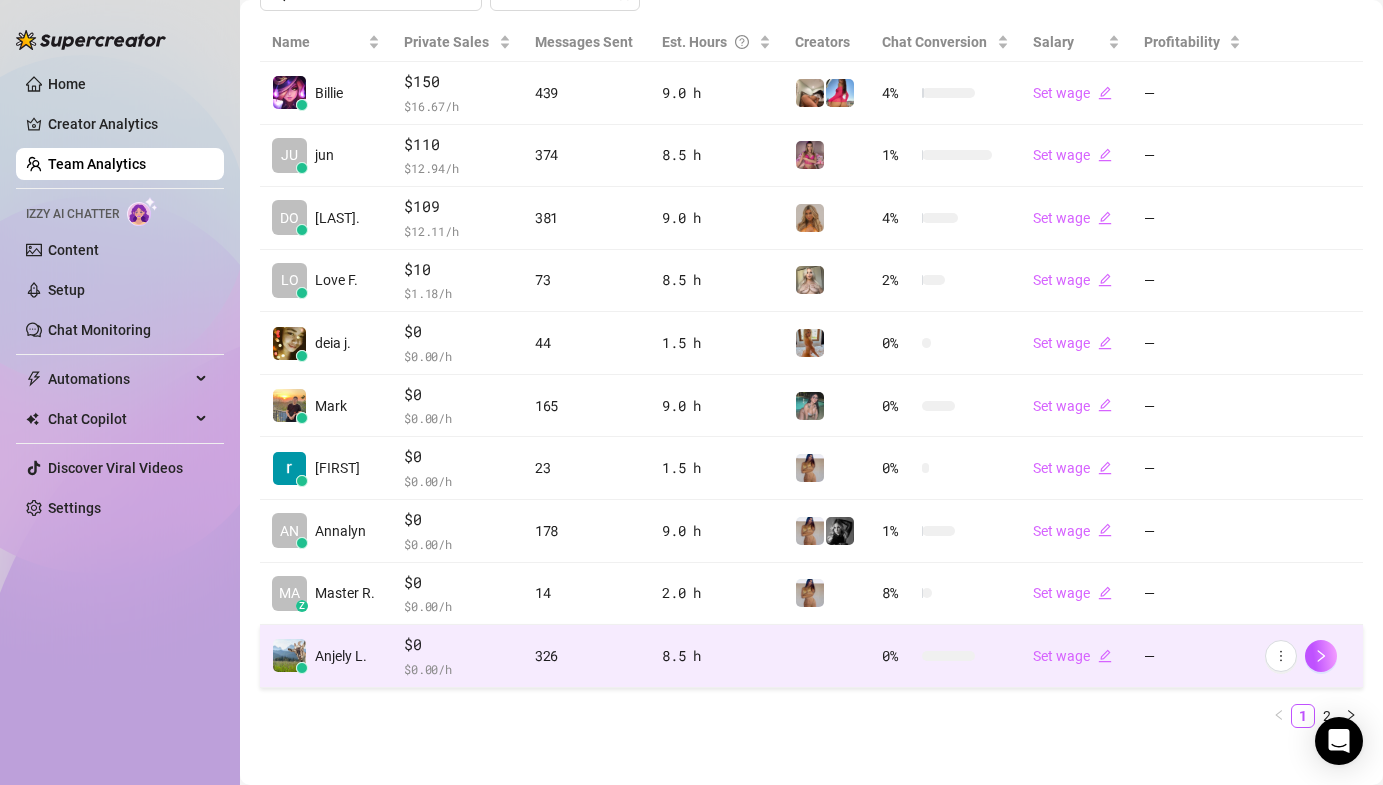 scroll, scrollTop: 472, scrollLeft: 0, axis: vertical 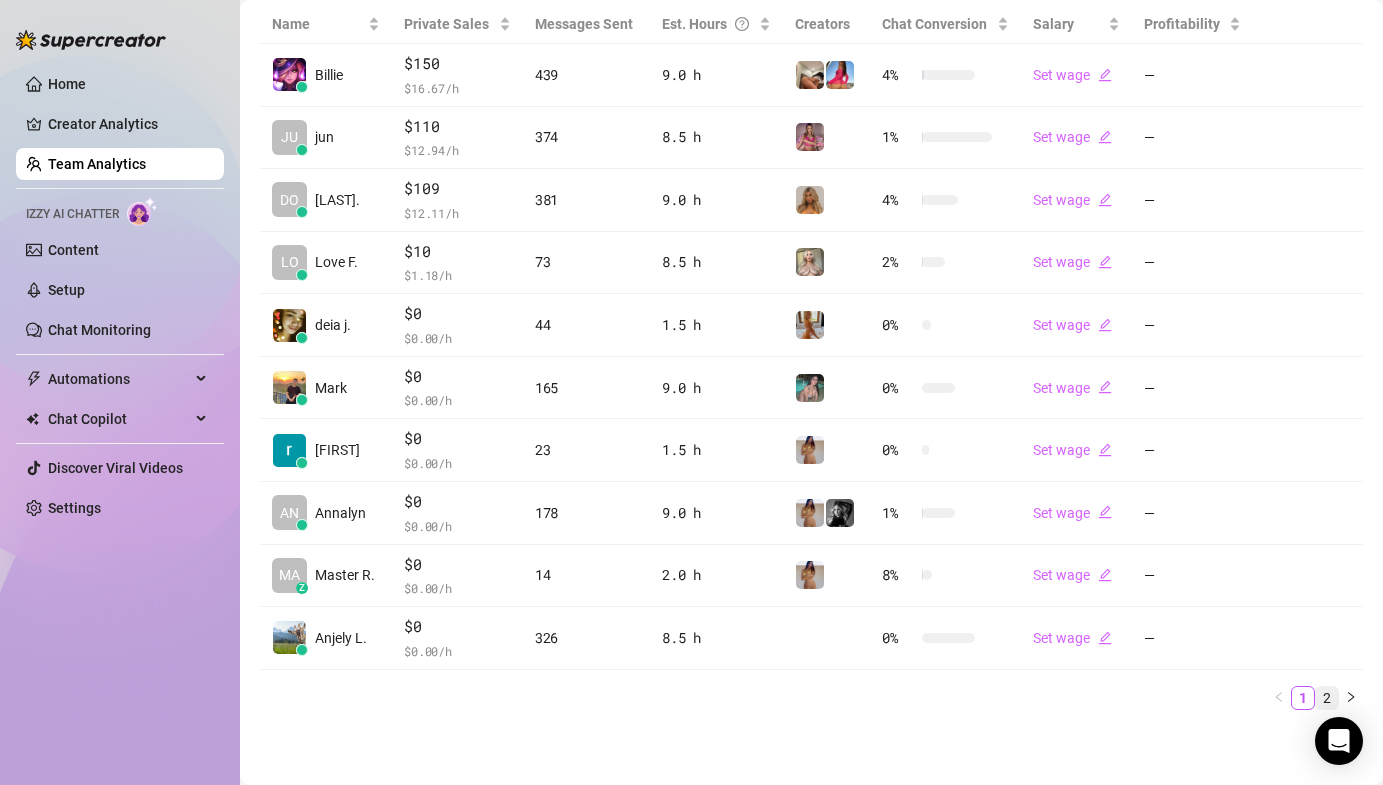 click on "2" at bounding box center (1327, 698) 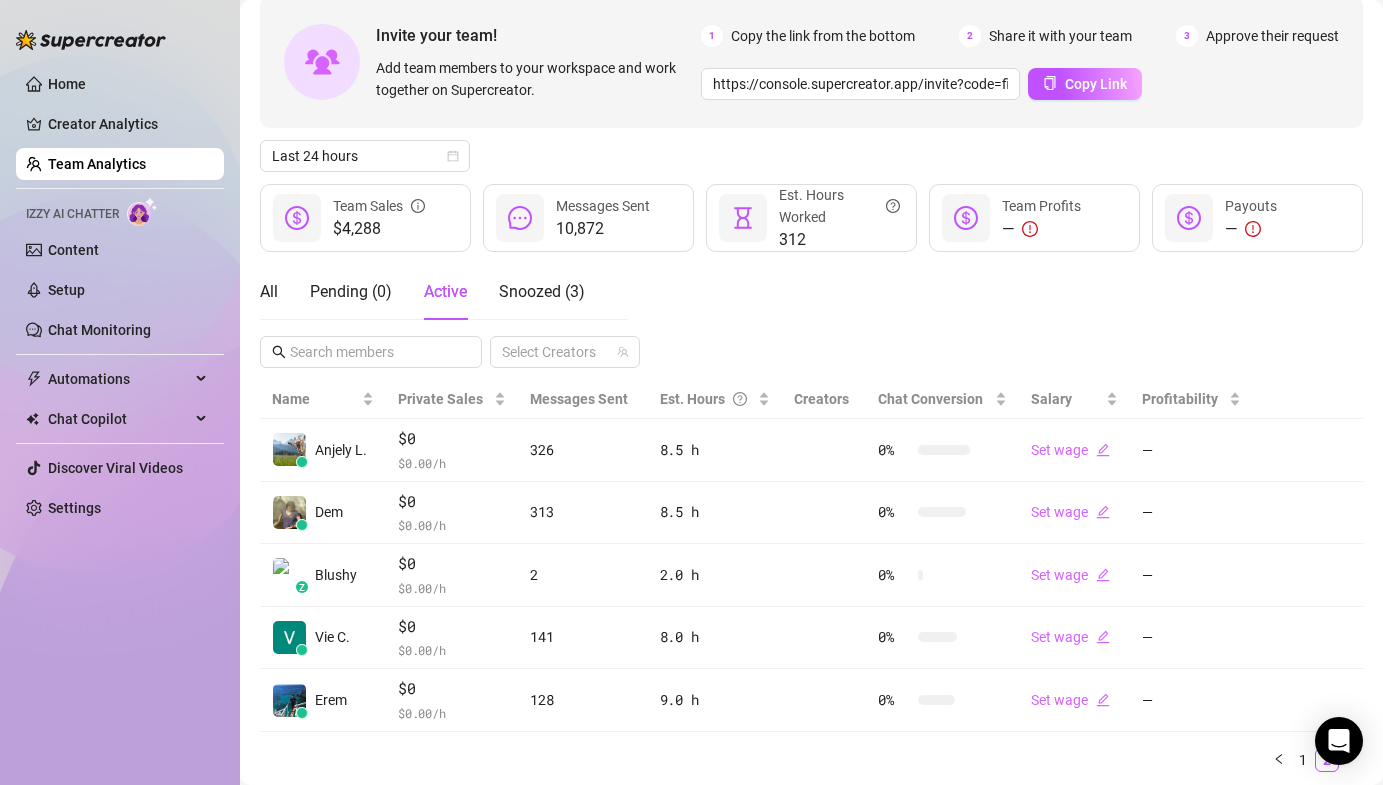 scroll, scrollTop: 160, scrollLeft: 0, axis: vertical 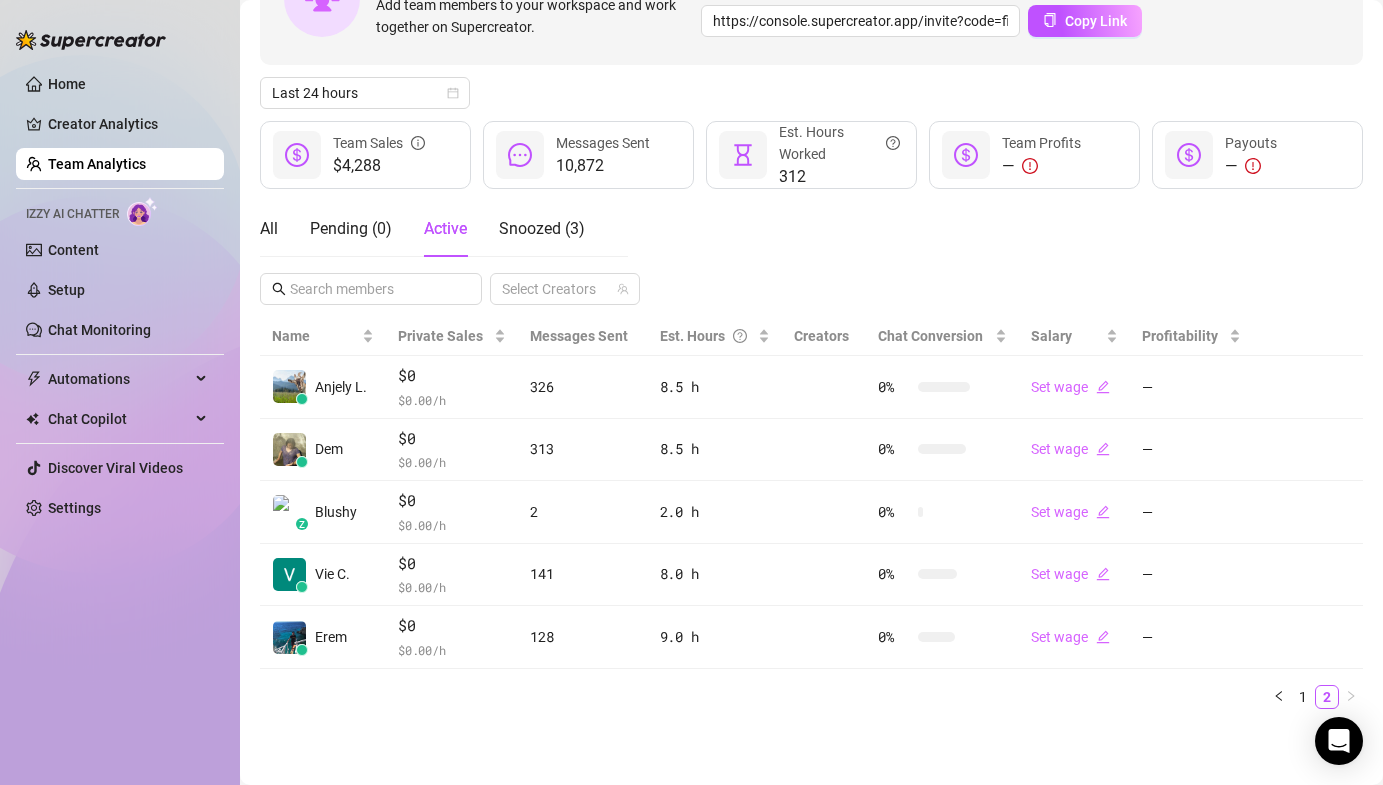 click on "All Pending ( 0 ) Active Snoozed ( 3 )   Select Creators" at bounding box center [811, 253] 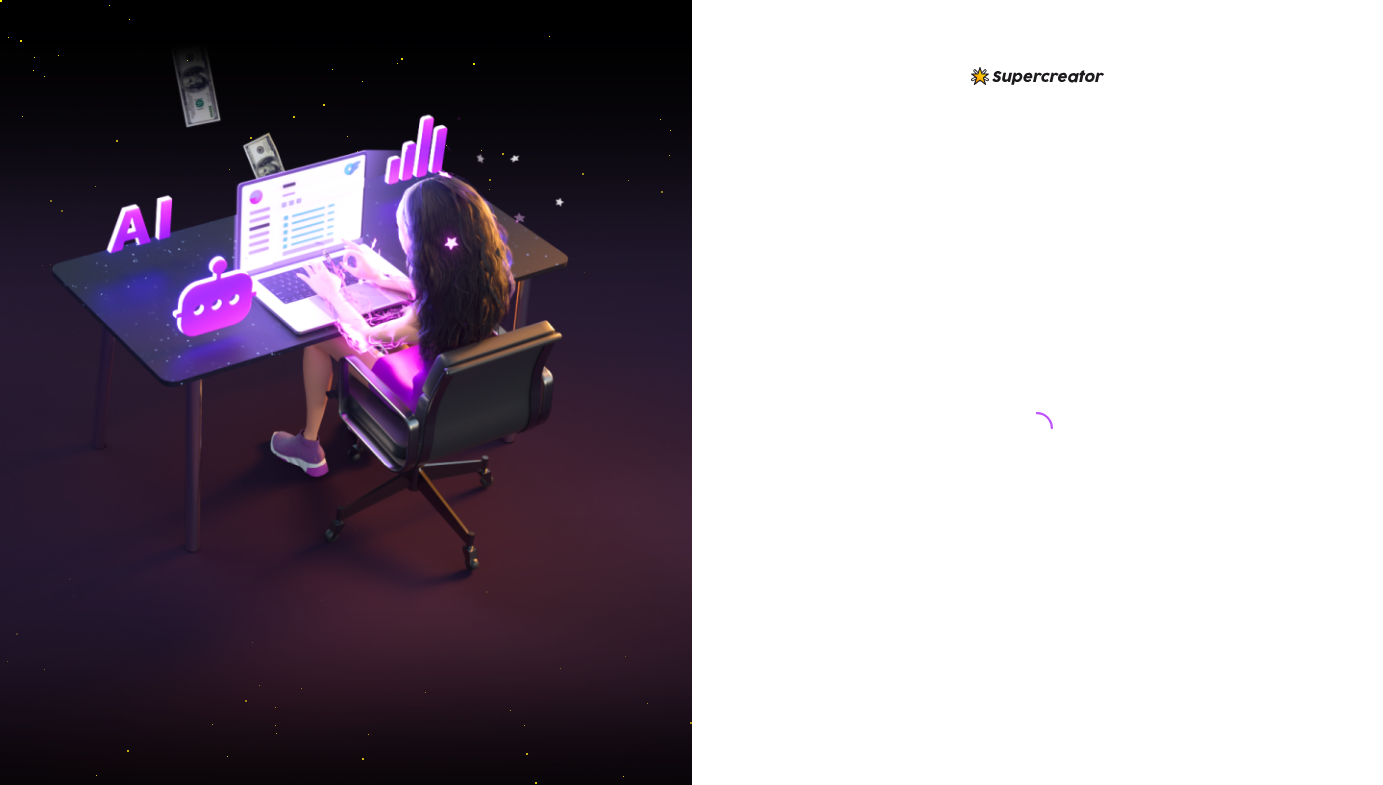 scroll, scrollTop: 0, scrollLeft: 0, axis: both 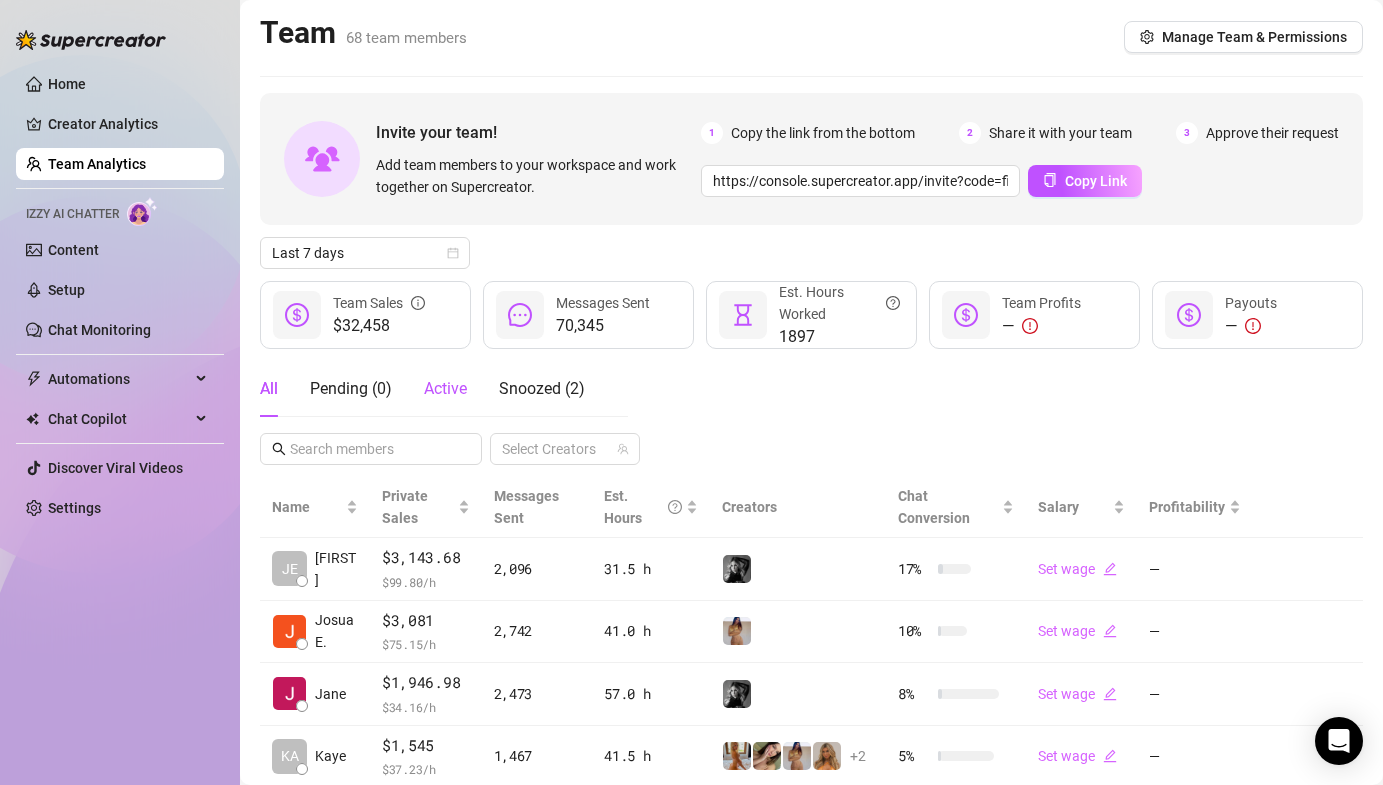 click on "Active" at bounding box center (445, 388) 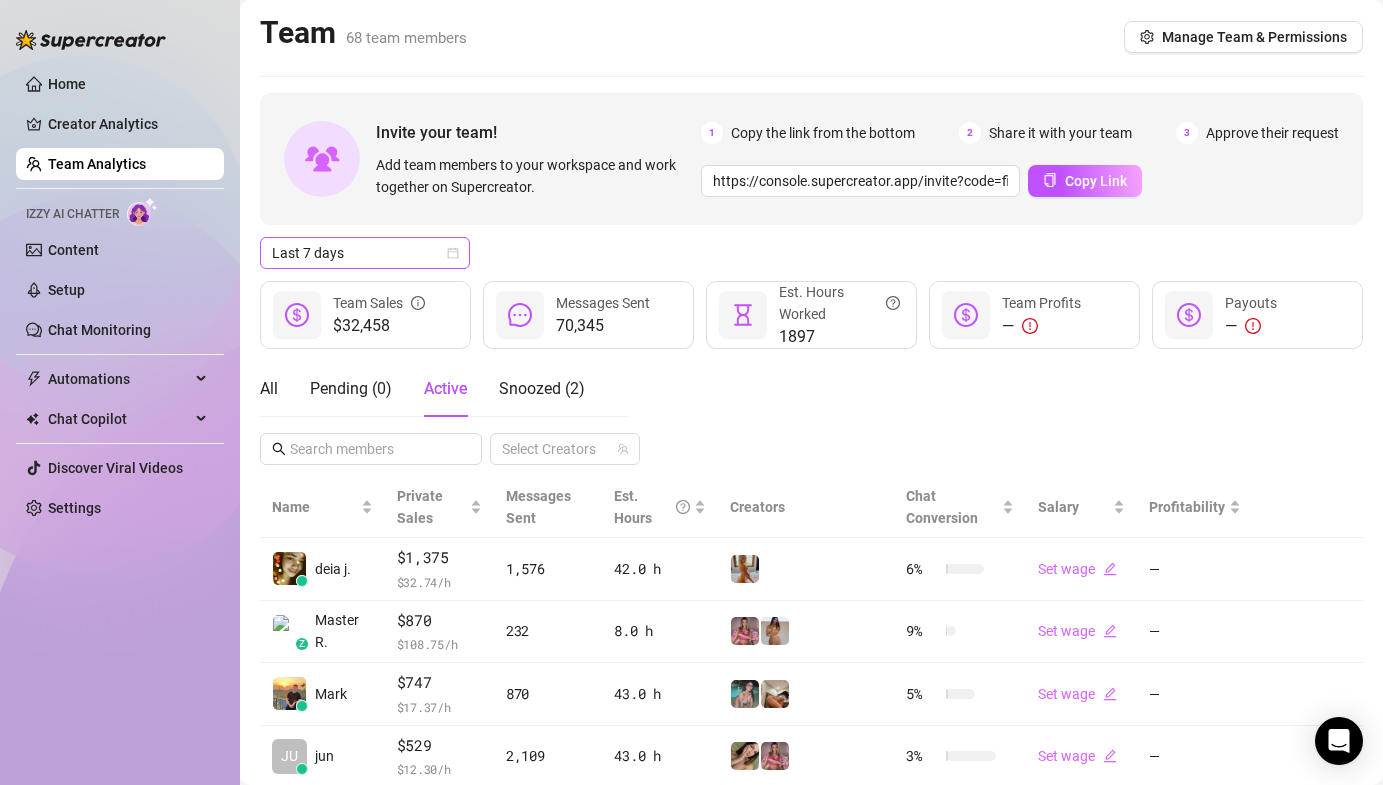 click on "Last 7 days" at bounding box center (365, 253) 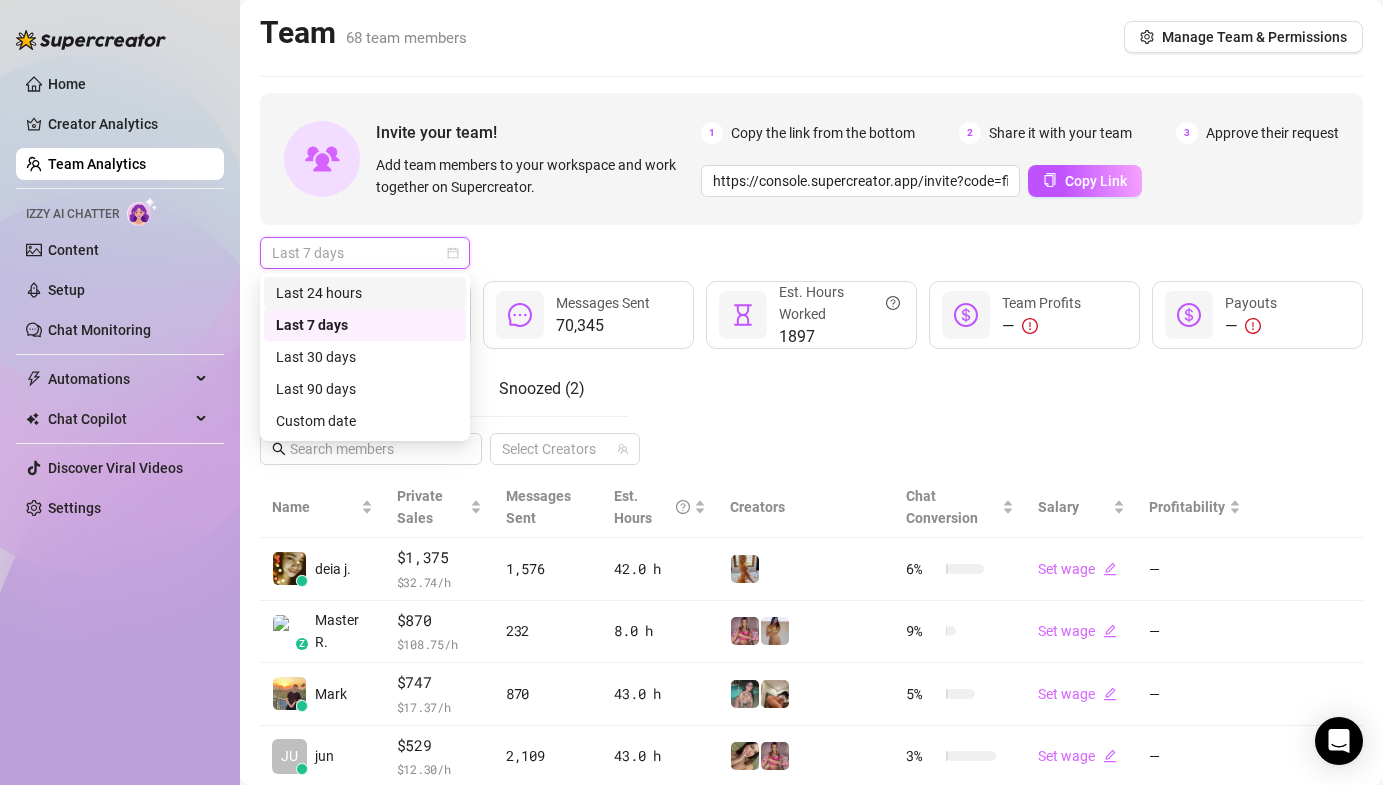 click on "Last 24 hours" at bounding box center [365, 293] 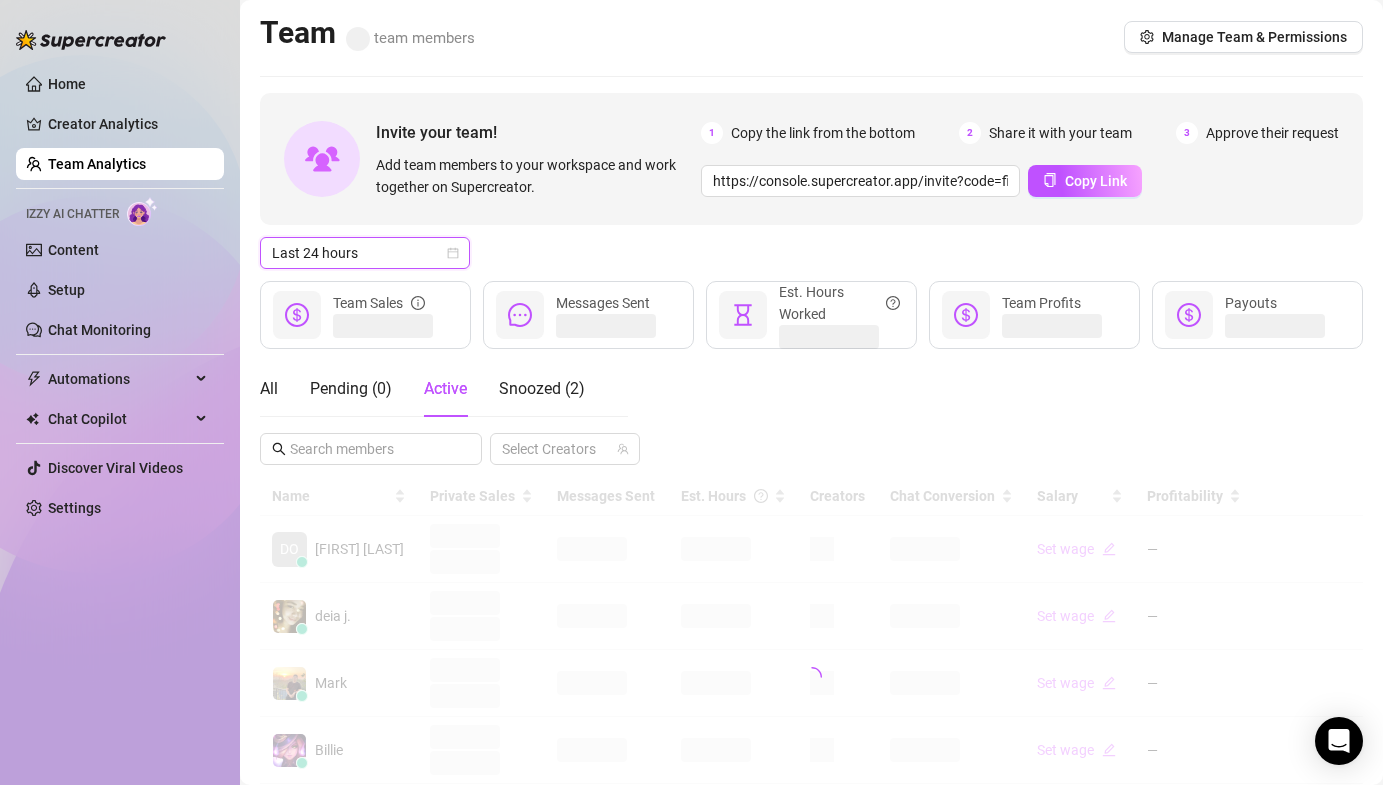 click on "All Pending ( 0 ) Active Snoozed ( 2 )   Select Creators" at bounding box center [811, 413] 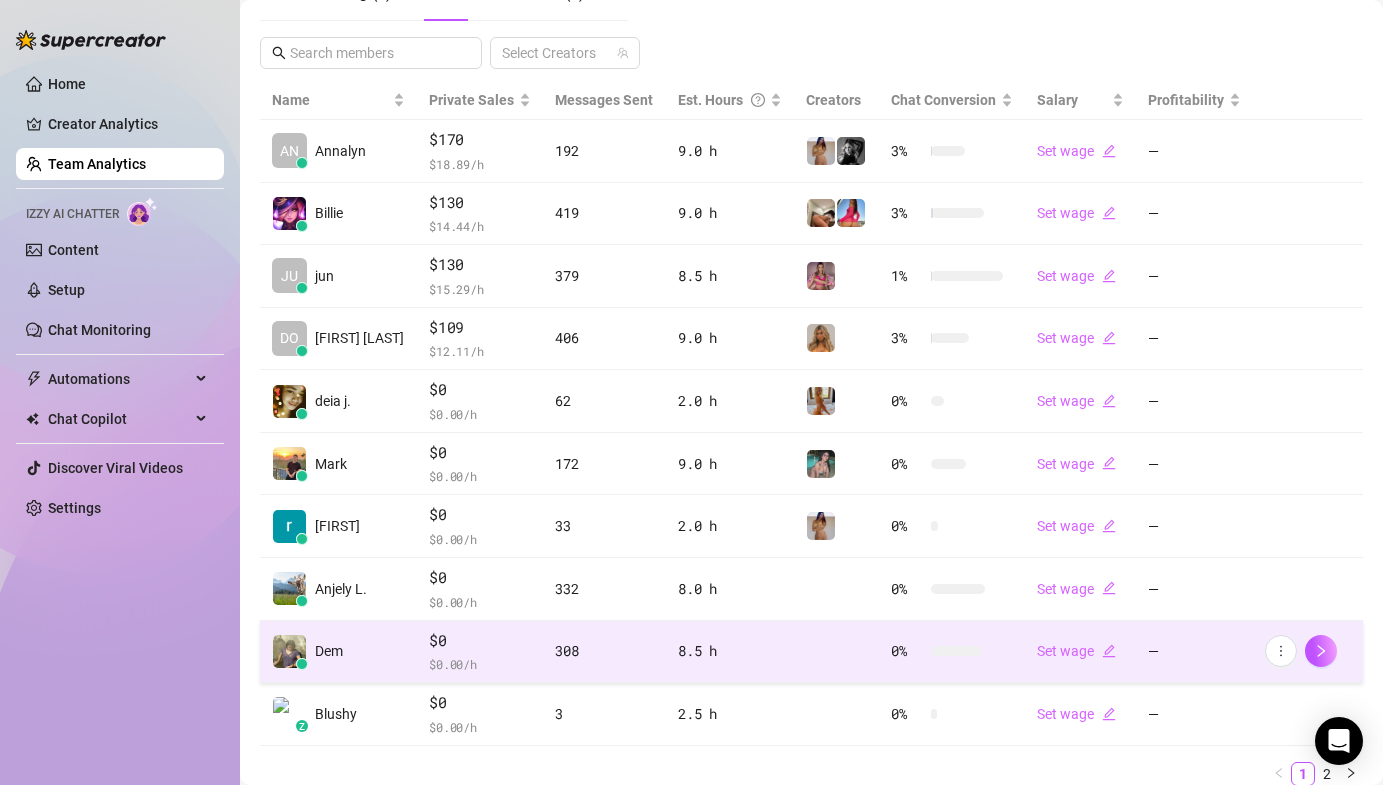 scroll, scrollTop: 472, scrollLeft: 0, axis: vertical 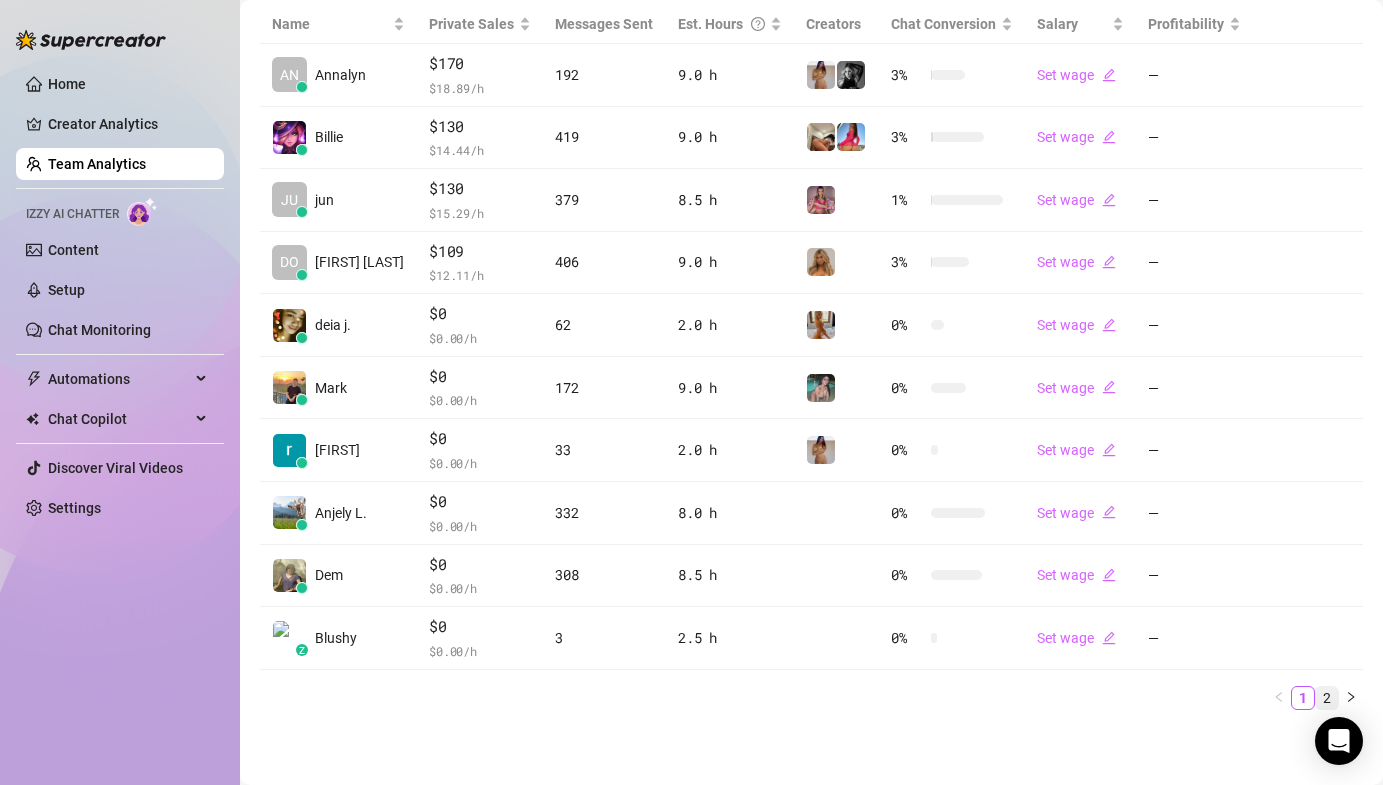 click on "2" at bounding box center [1327, 698] 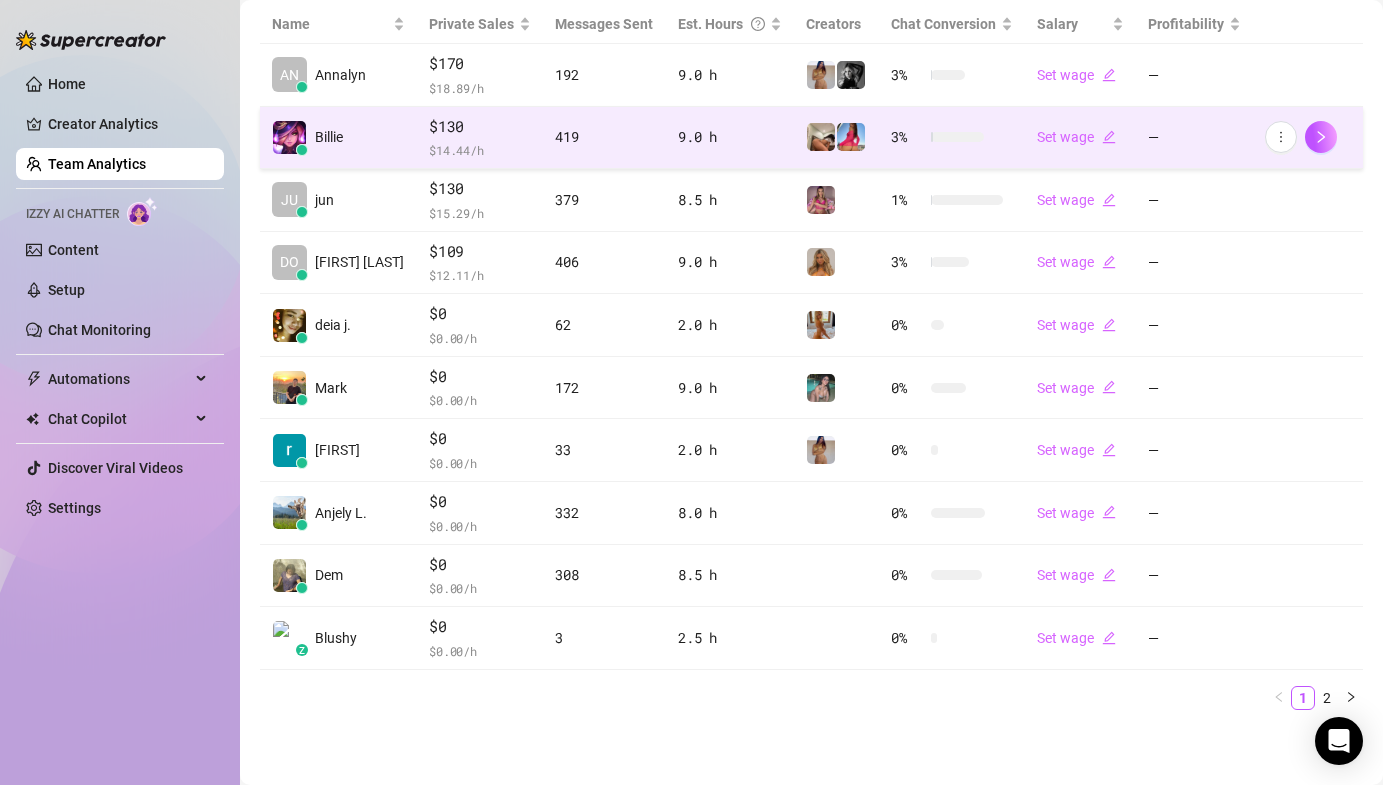 scroll, scrollTop: 97, scrollLeft: 0, axis: vertical 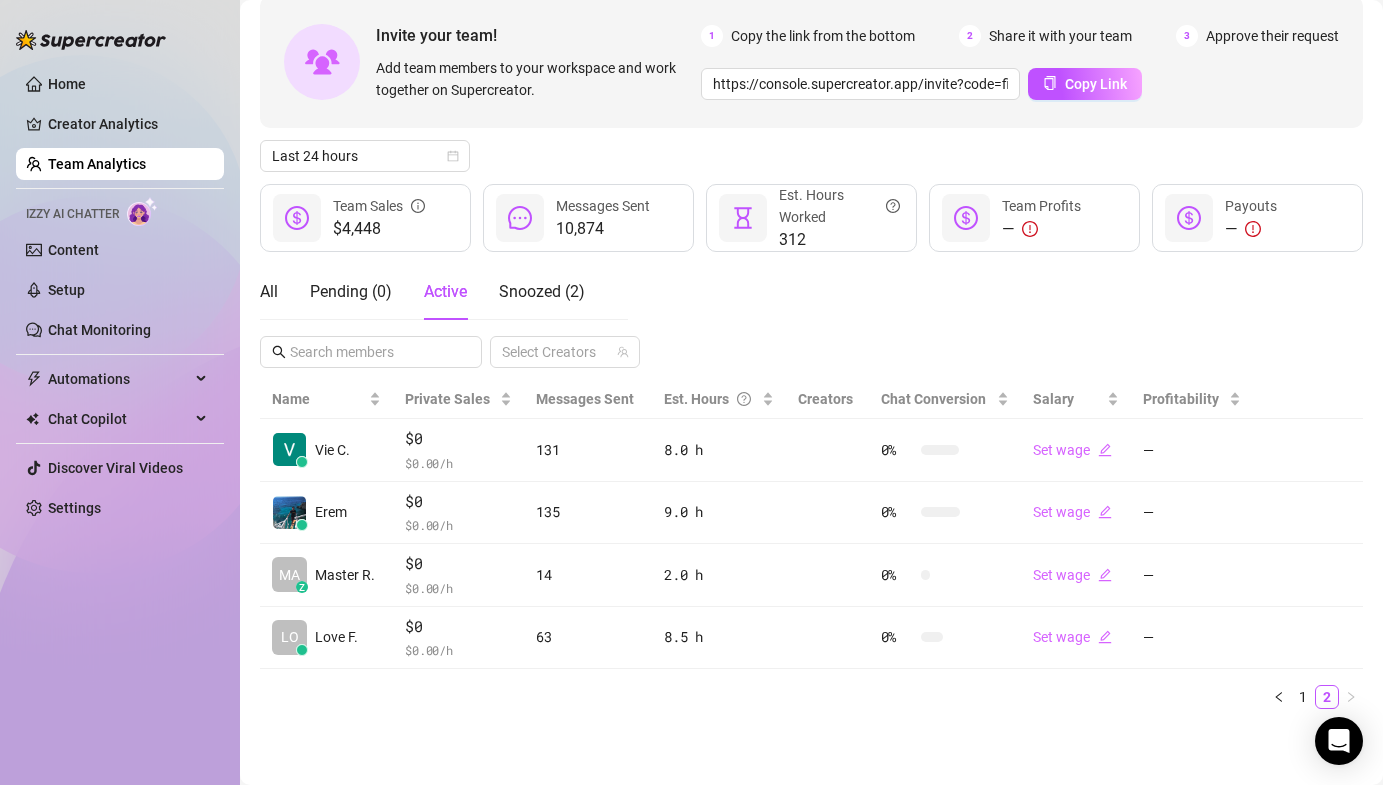 click on "All Pending ( 0 ) Active Snoozed ( 2 )   Select Creators" at bounding box center [811, 316] 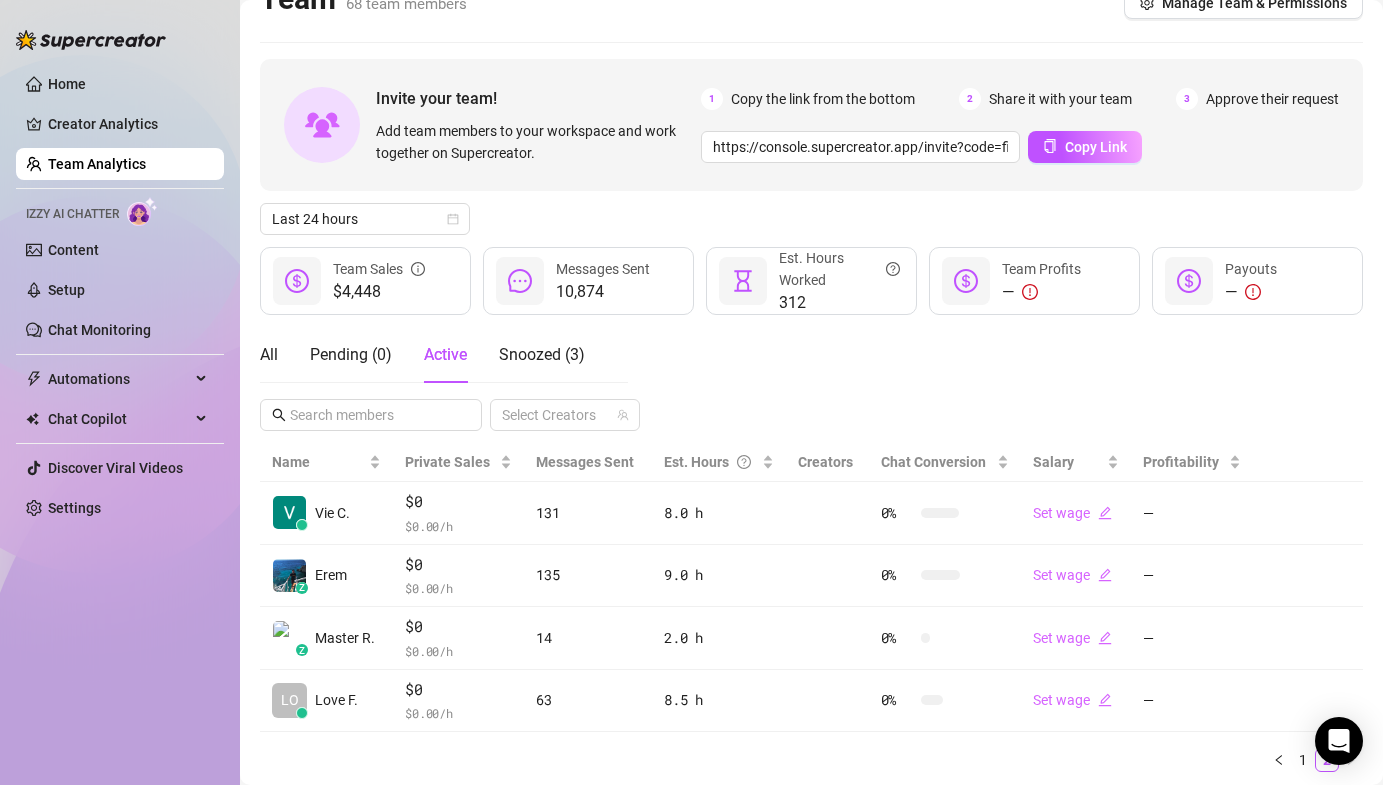 scroll, scrollTop: 97, scrollLeft: 0, axis: vertical 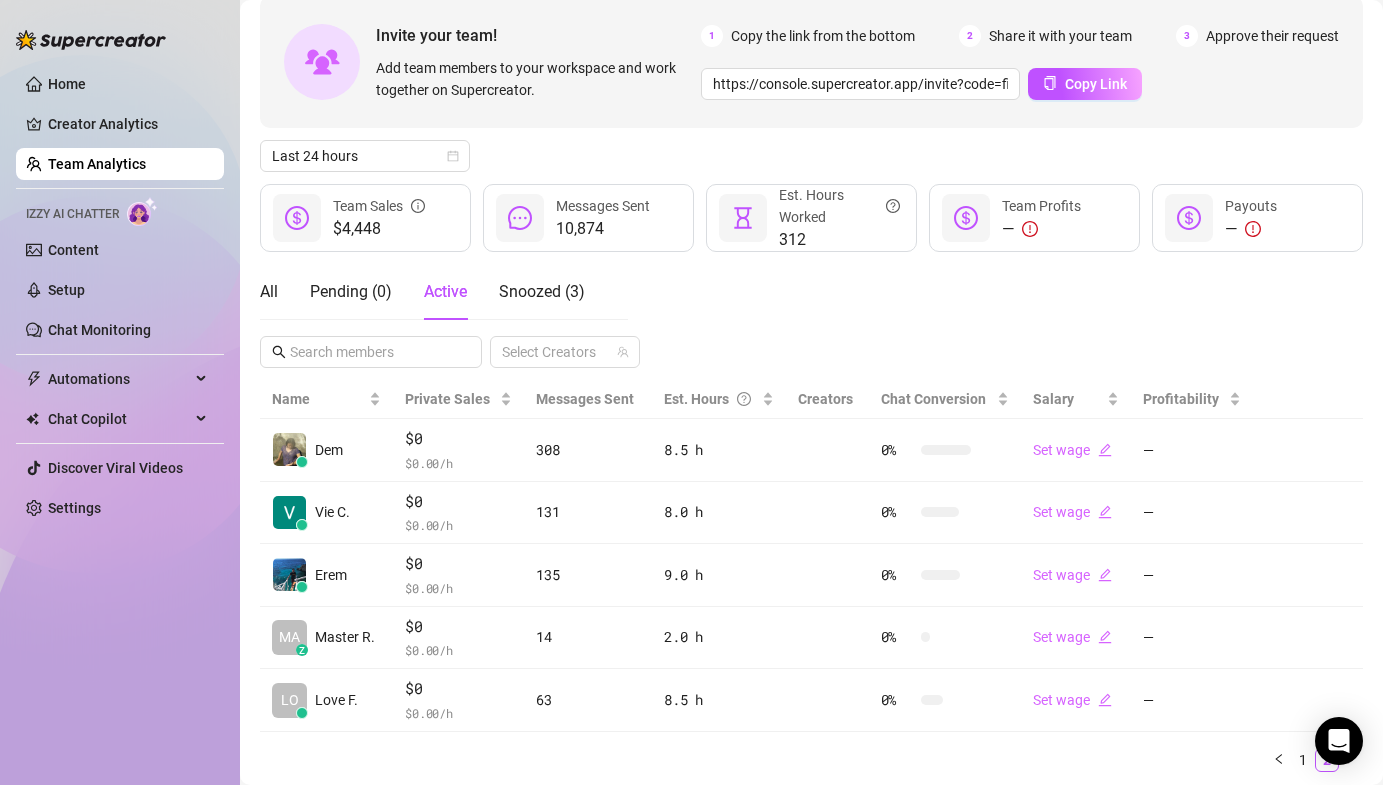 click on "All Pending ( 0 ) Active Snoozed ( 3 )   Select Creators" at bounding box center [811, 316] 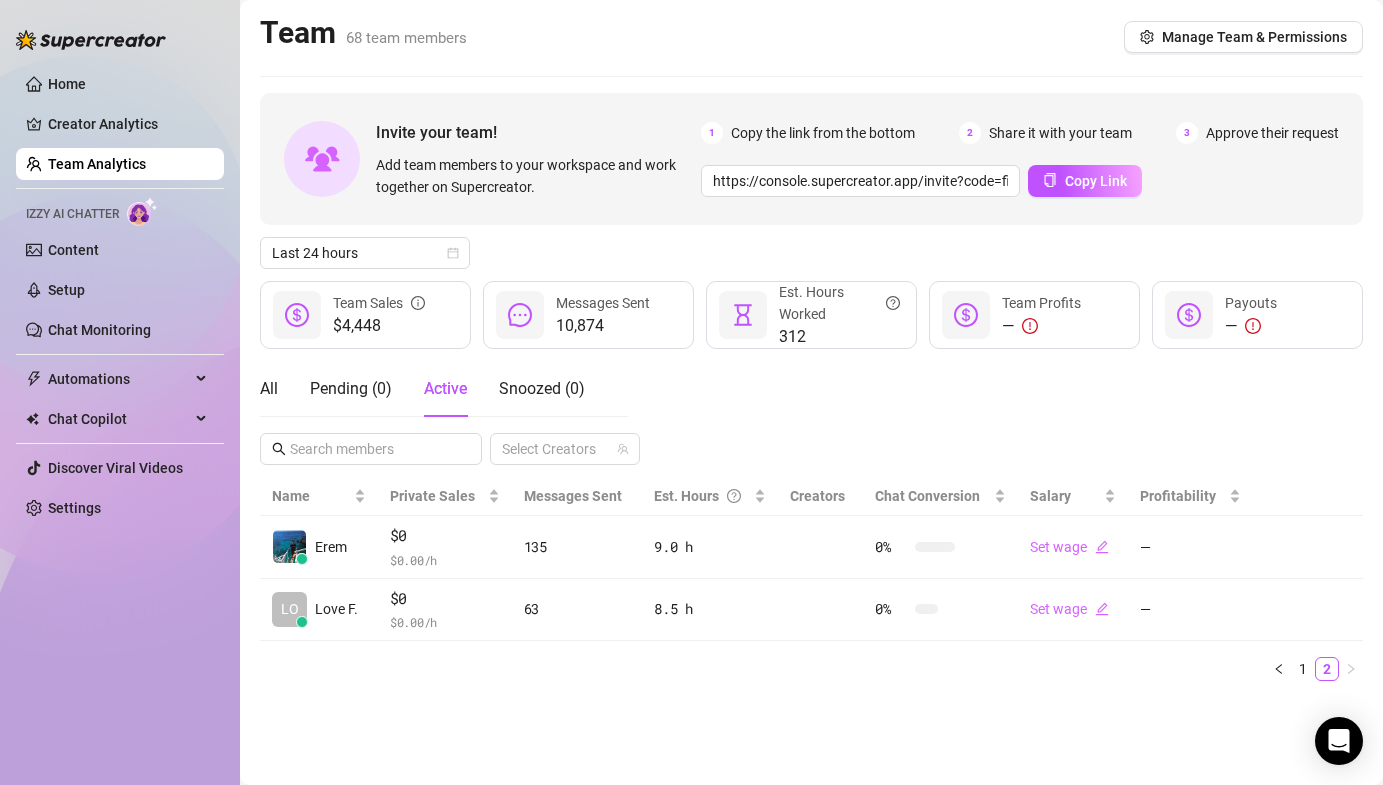 scroll, scrollTop: 0, scrollLeft: 0, axis: both 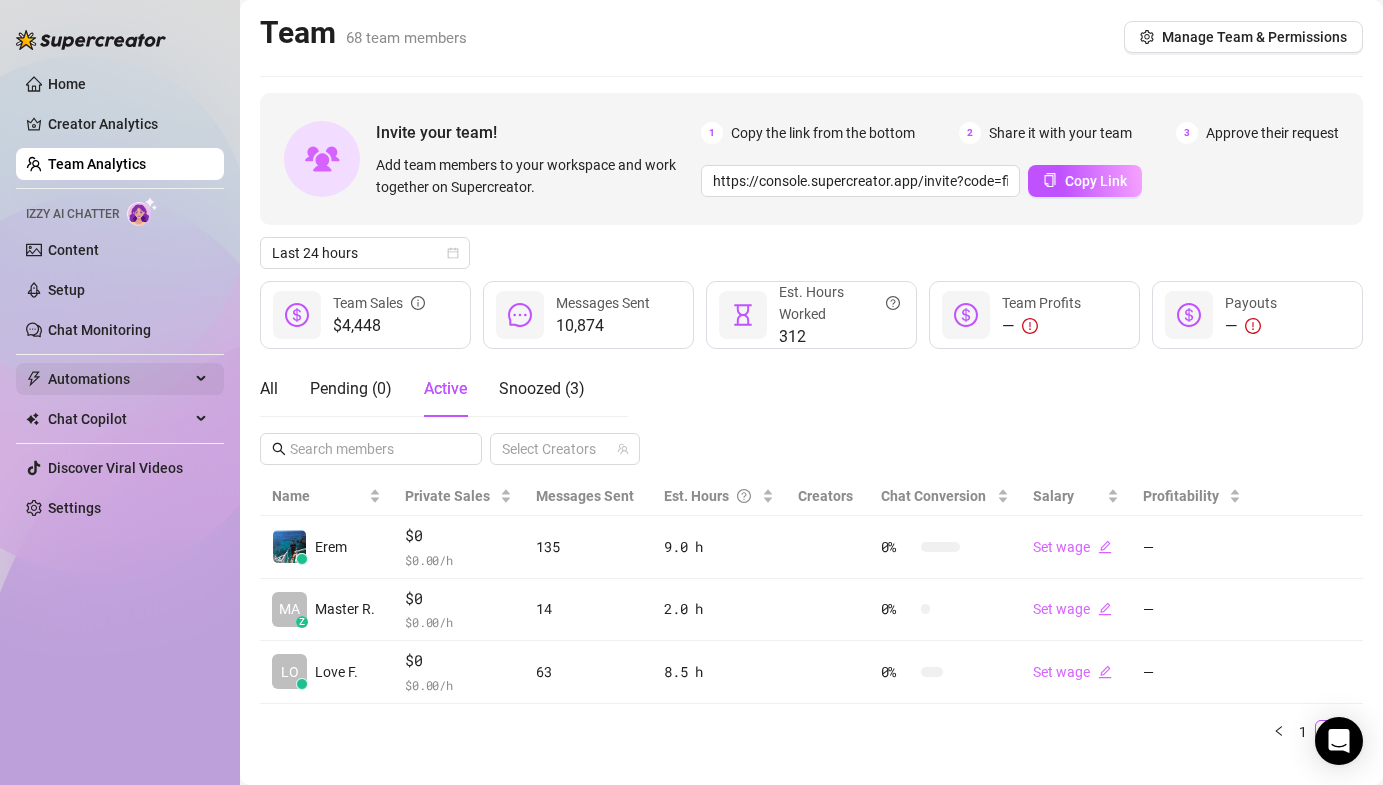 drag, startPoint x: 132, startPoint y: 382, endPoint x: 142, endPoint y: 380, distance: 10.198039 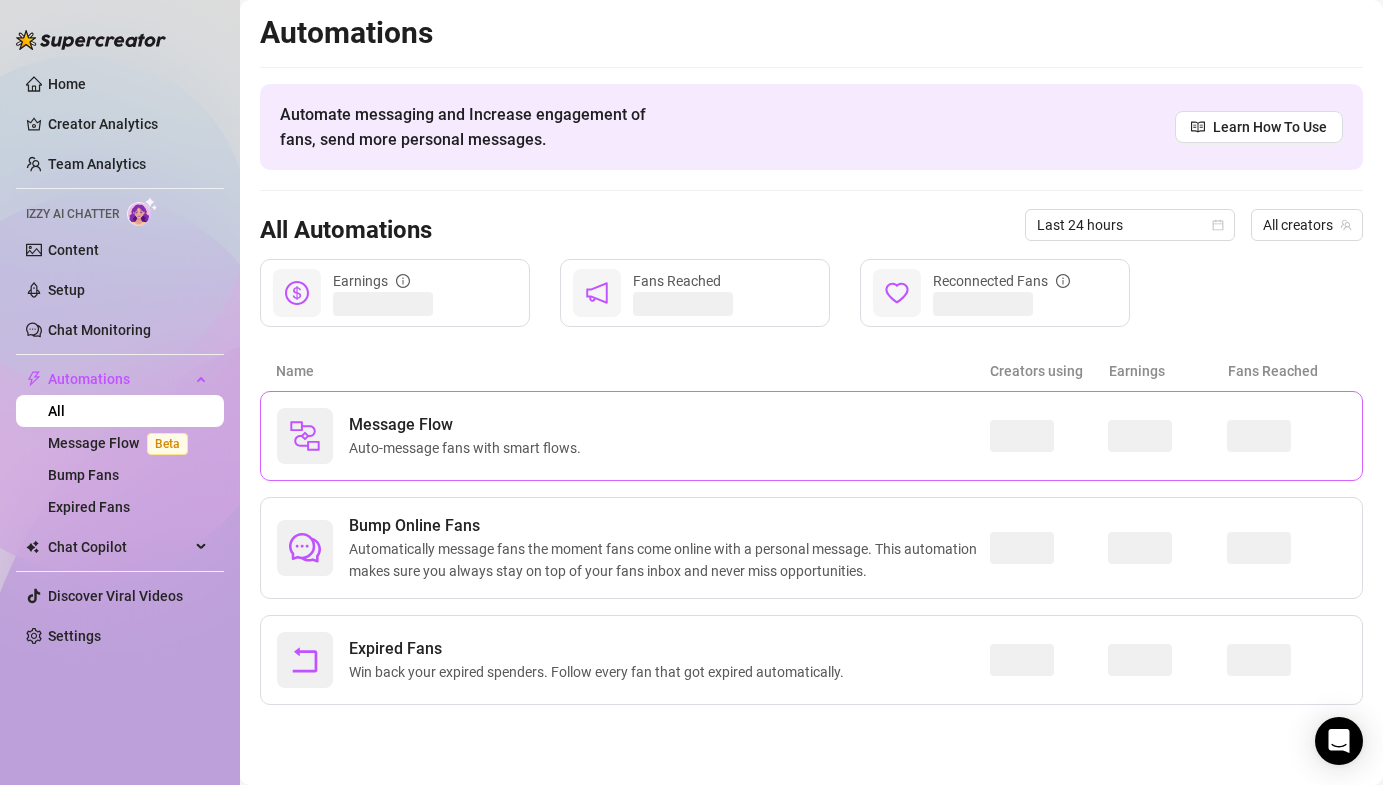 click on "Auto-message fans with smart flows." at bounding box center [469, 448] 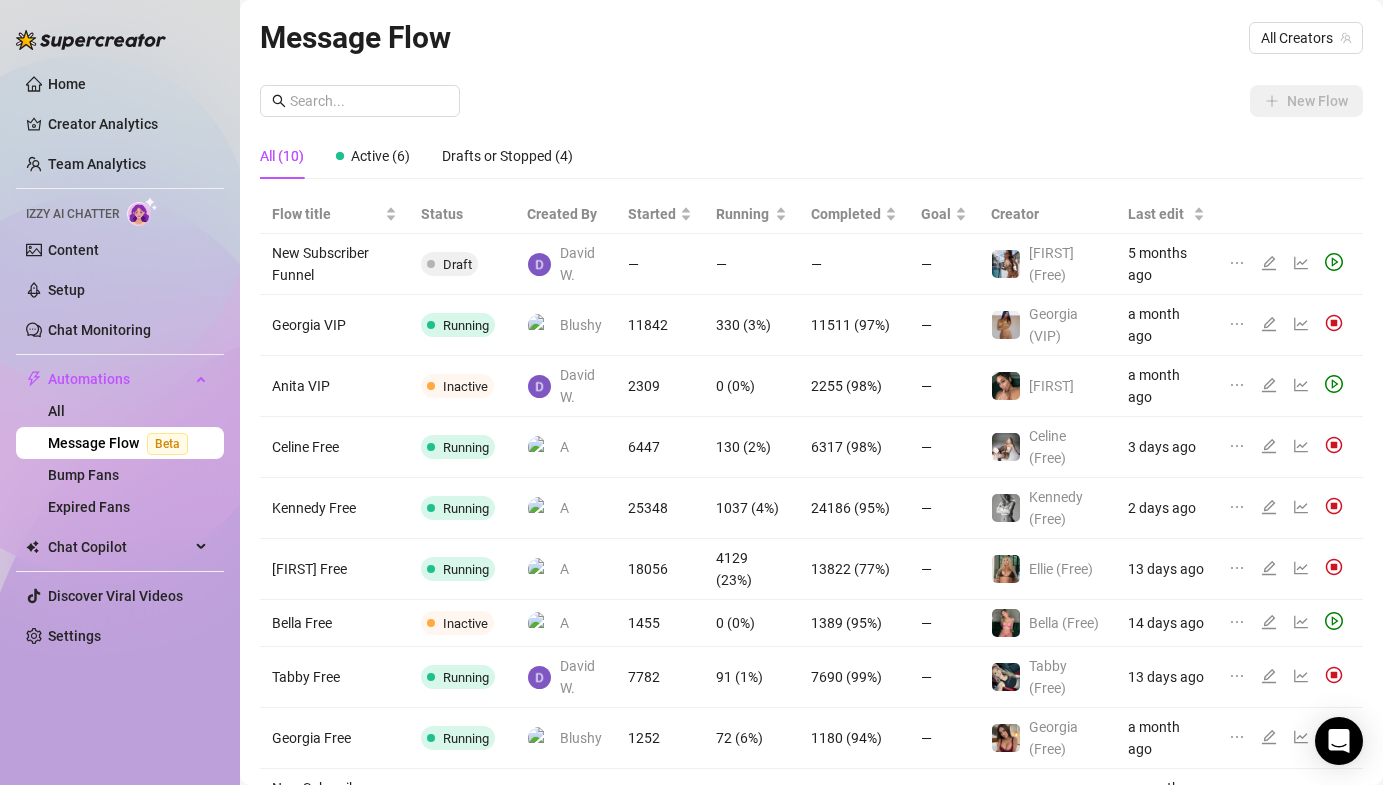 click on "Message Flow All Creators" at bounding box center (811, 37) 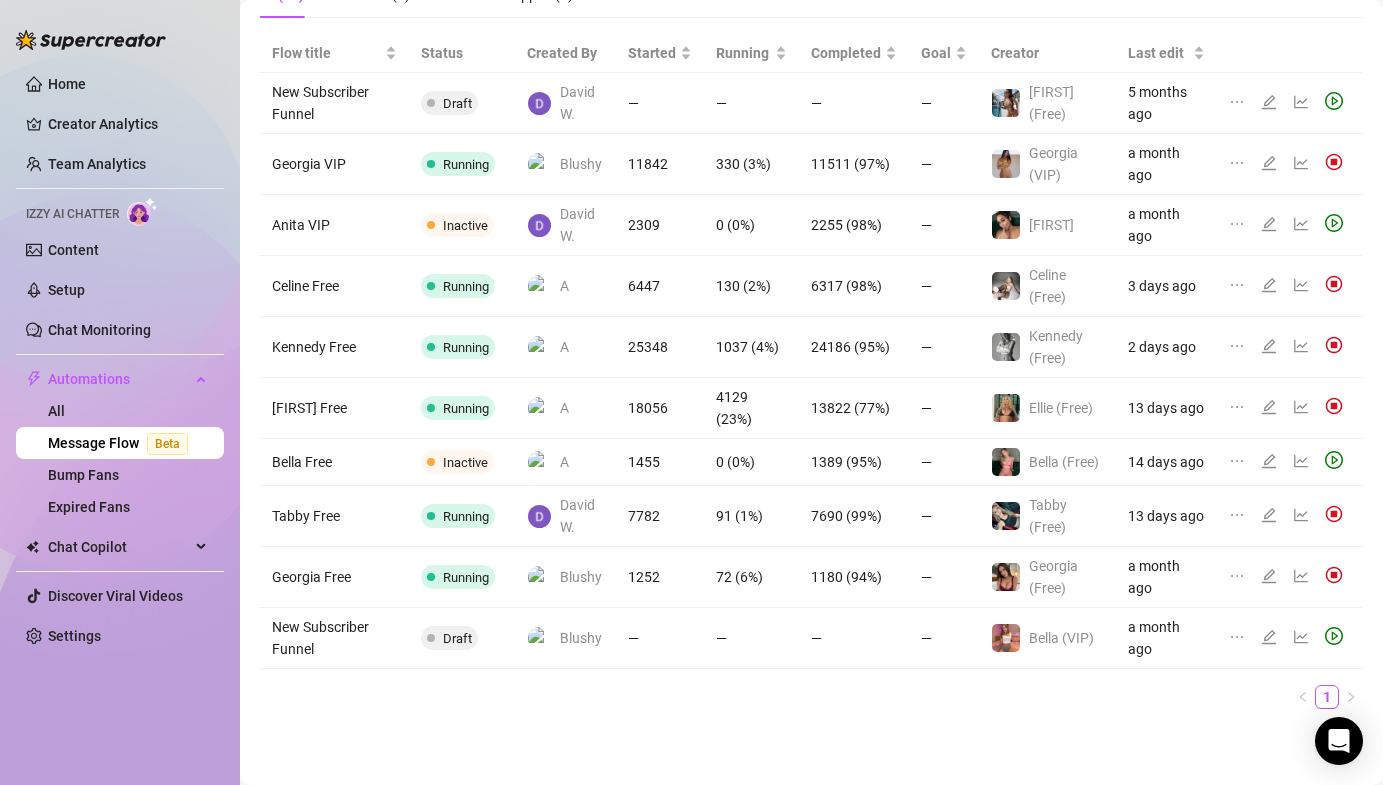 scroll, scrollTop: 19, scrollLeft: 0, axis: vertical 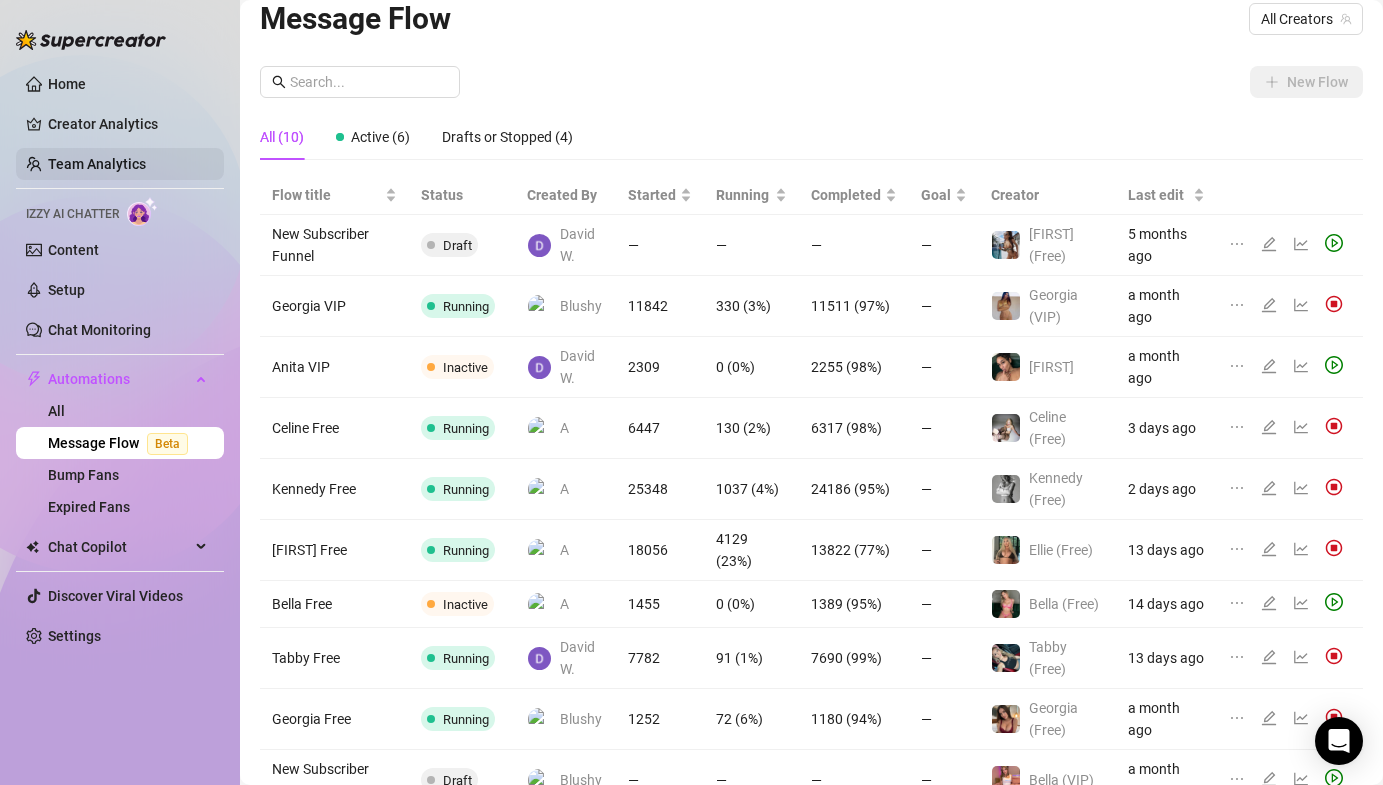 click on "Team Analytics" at bounding box center [97, 164] 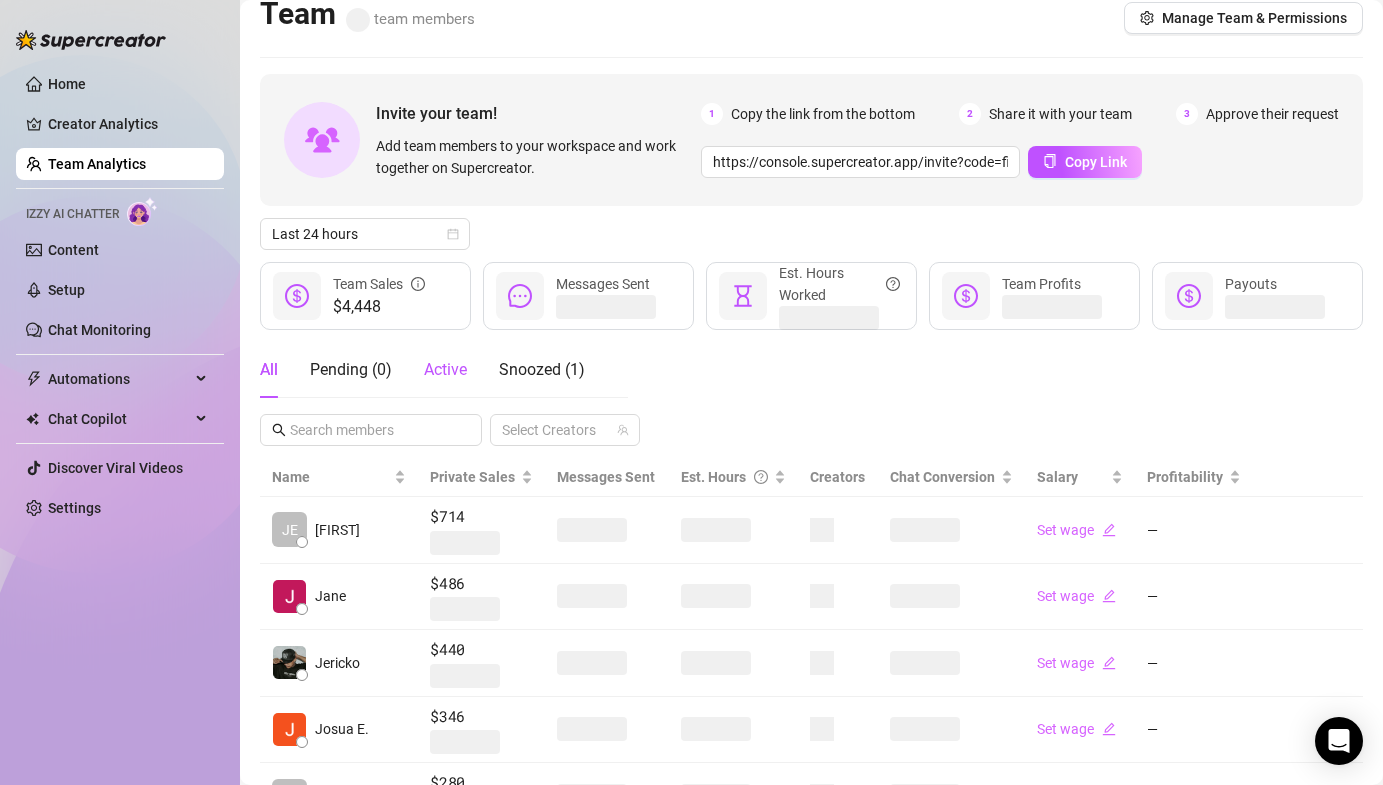 click on "Active" at bounding box center [445, 369] 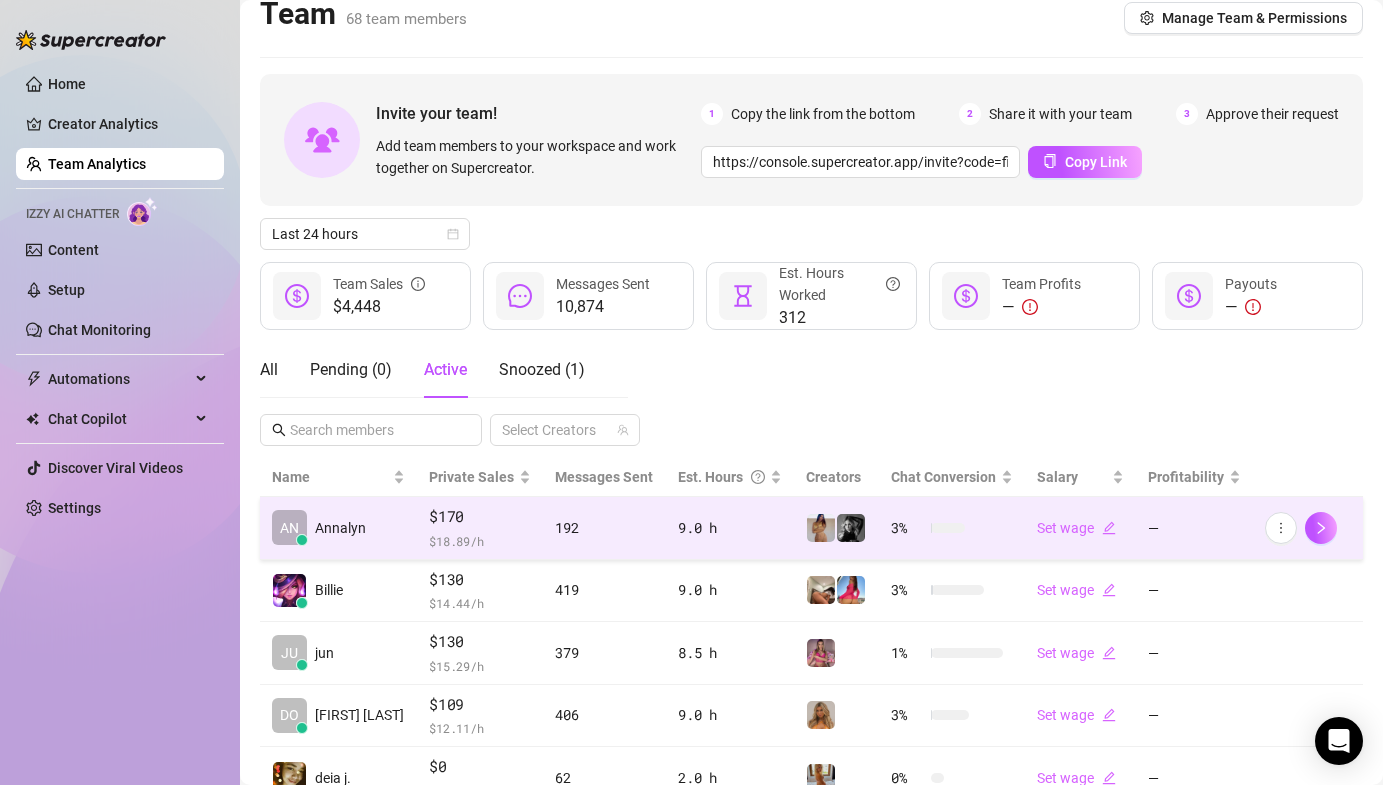 scroll, scrollTop: 406, scrollLeft: 0, axis: vertical 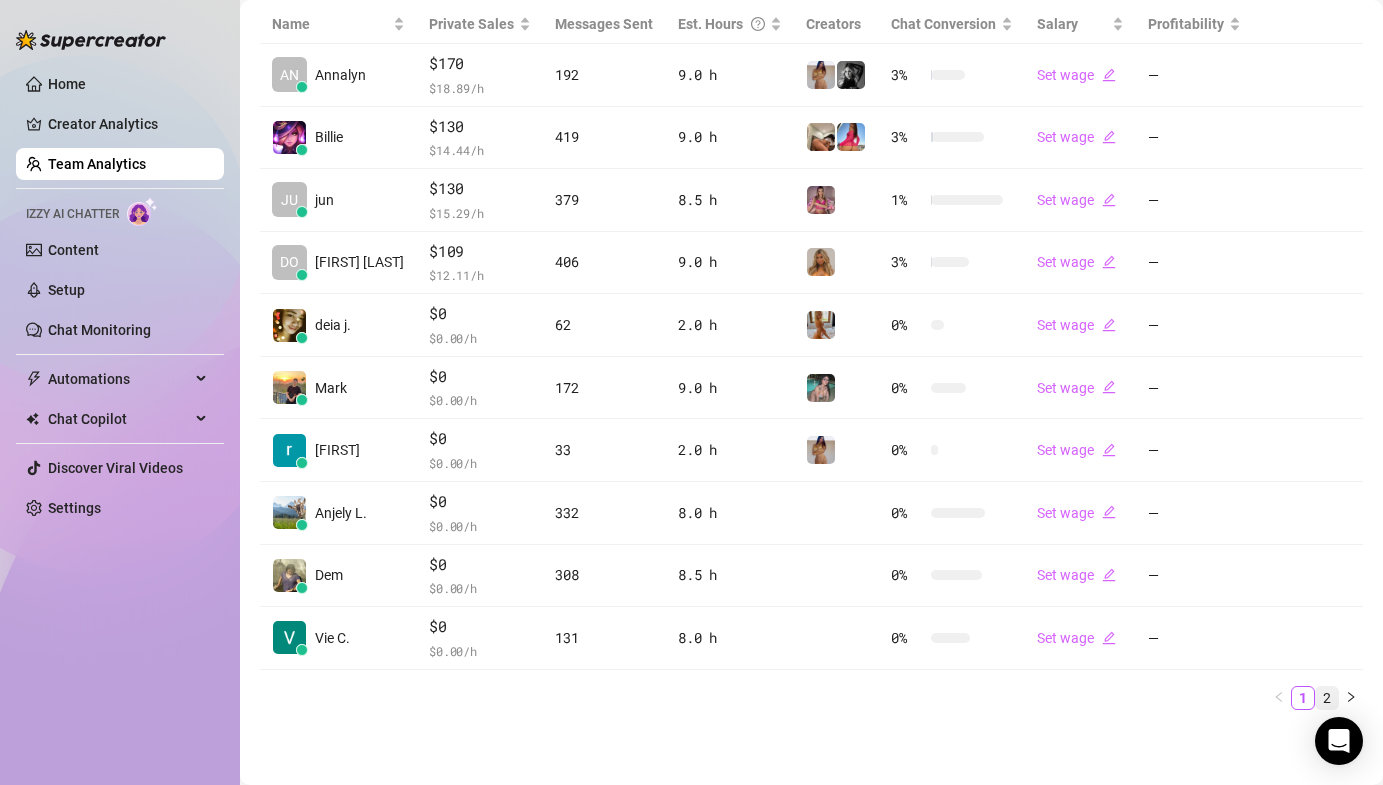 click on "2" at bounding box center [1327, 698] 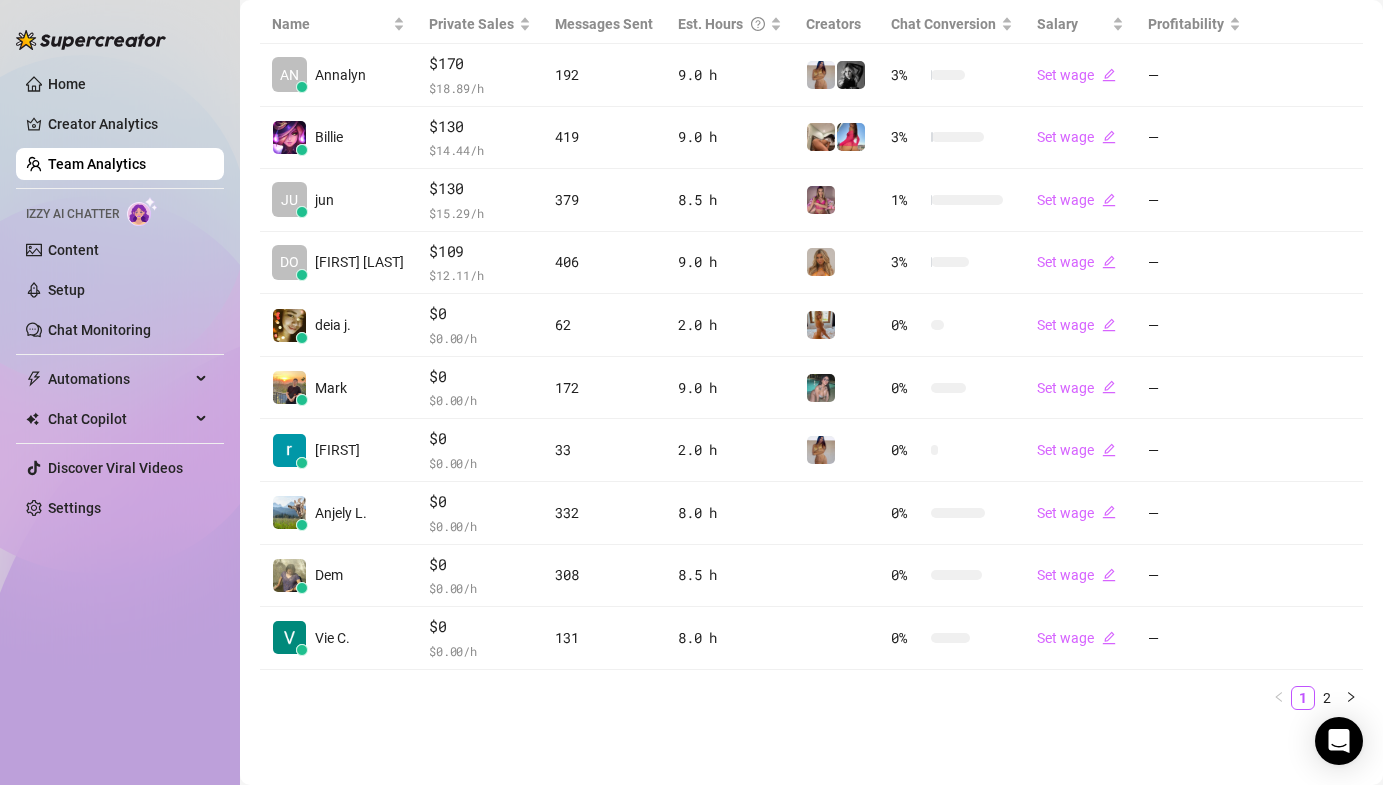 scroll, scrollTop: 34, scrollLeft: 0, axis: vertical 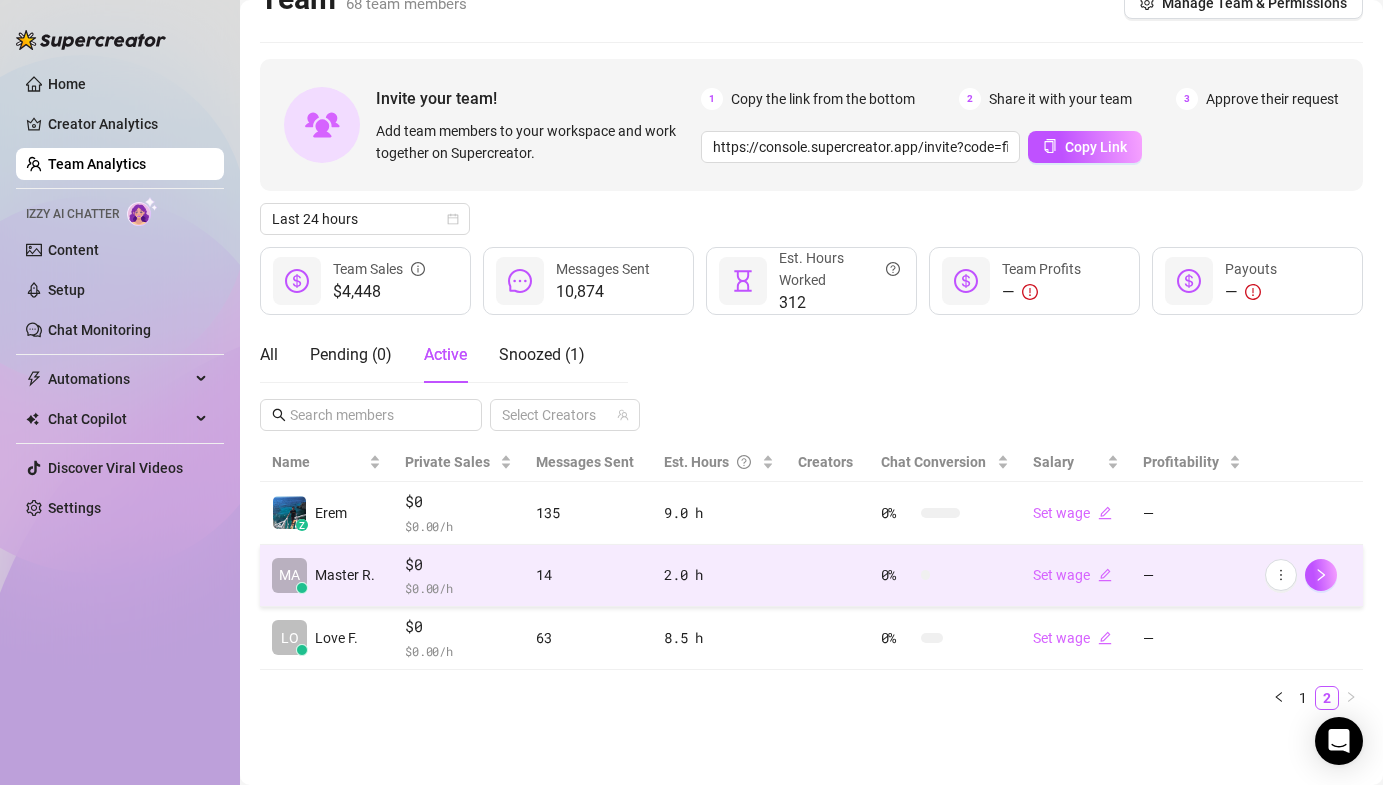 drag, startPoint x: 1289, startPoint y: 687, endPoint x: 1253, endPoint y: 598, distance: 96.00521 